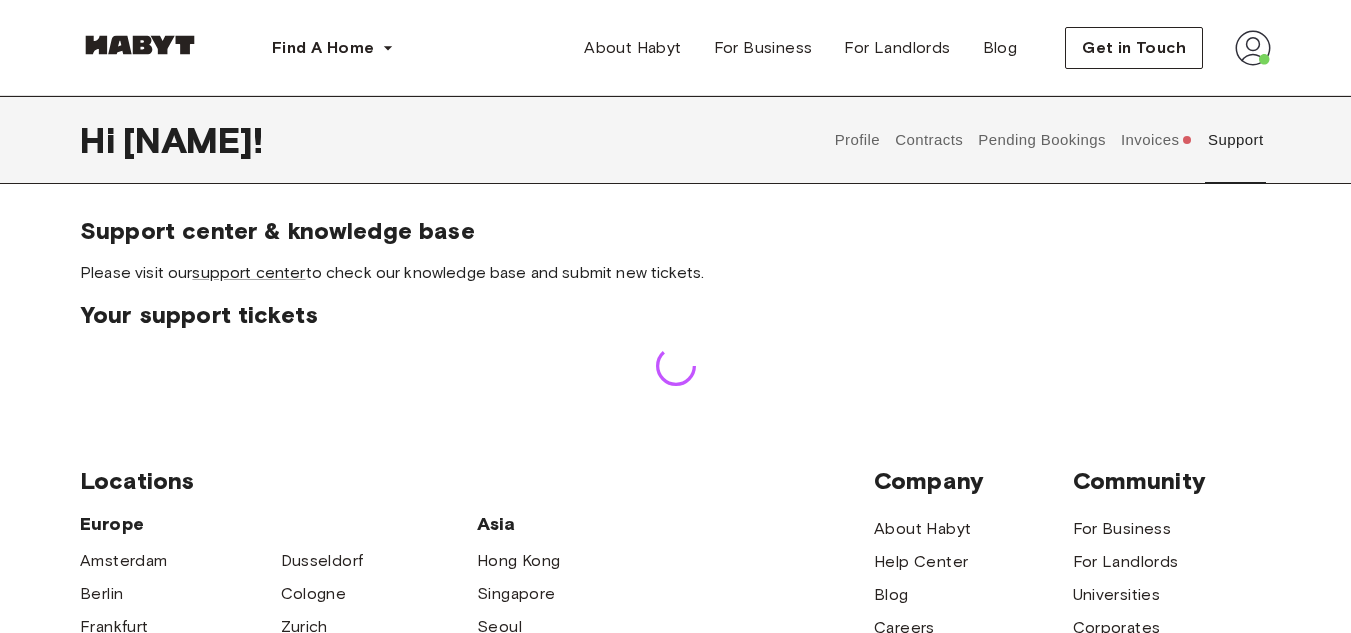 scroll, scrollTop: 0, scrollLeft: 0, axis: both 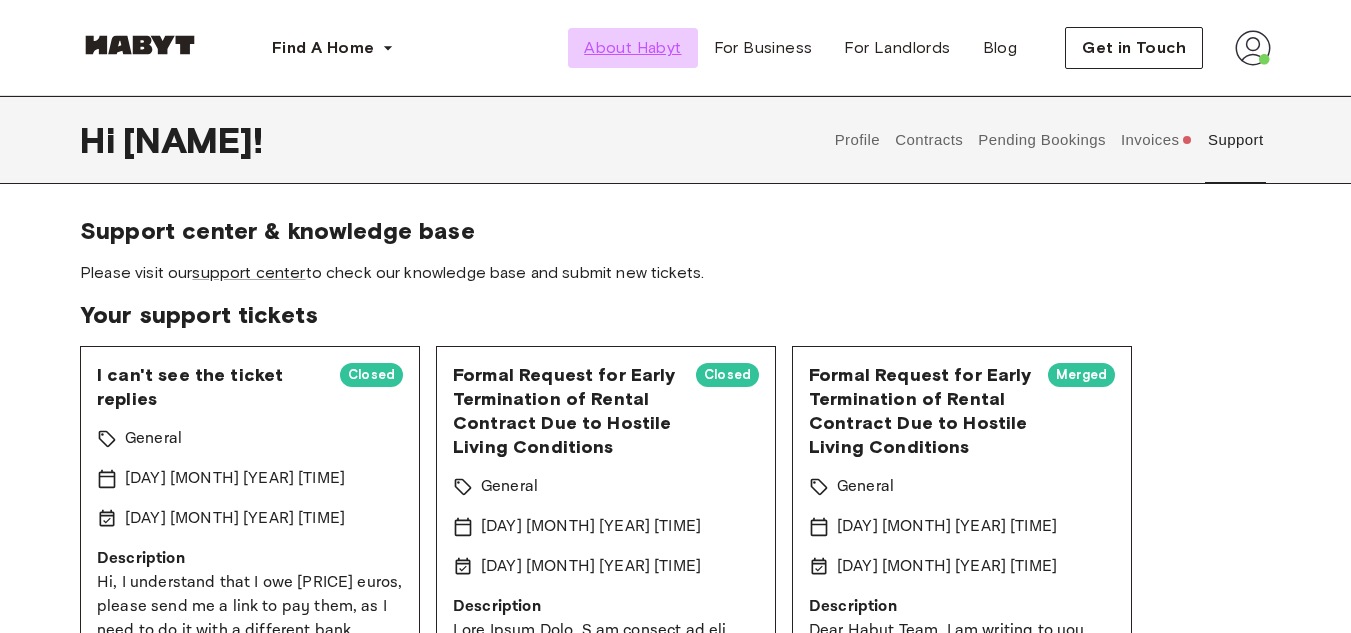 click on "About Habyt" at bounding box center [632, 48] 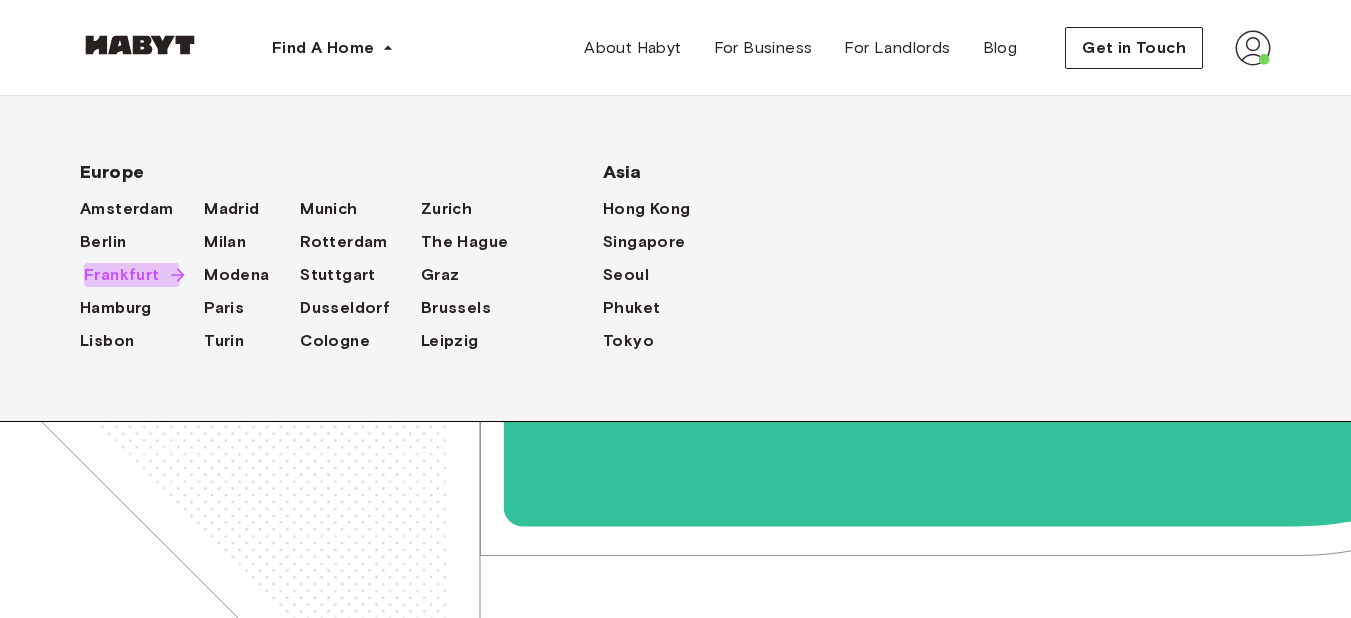 click on "Frankfurt" at bounding box center (122, 275) 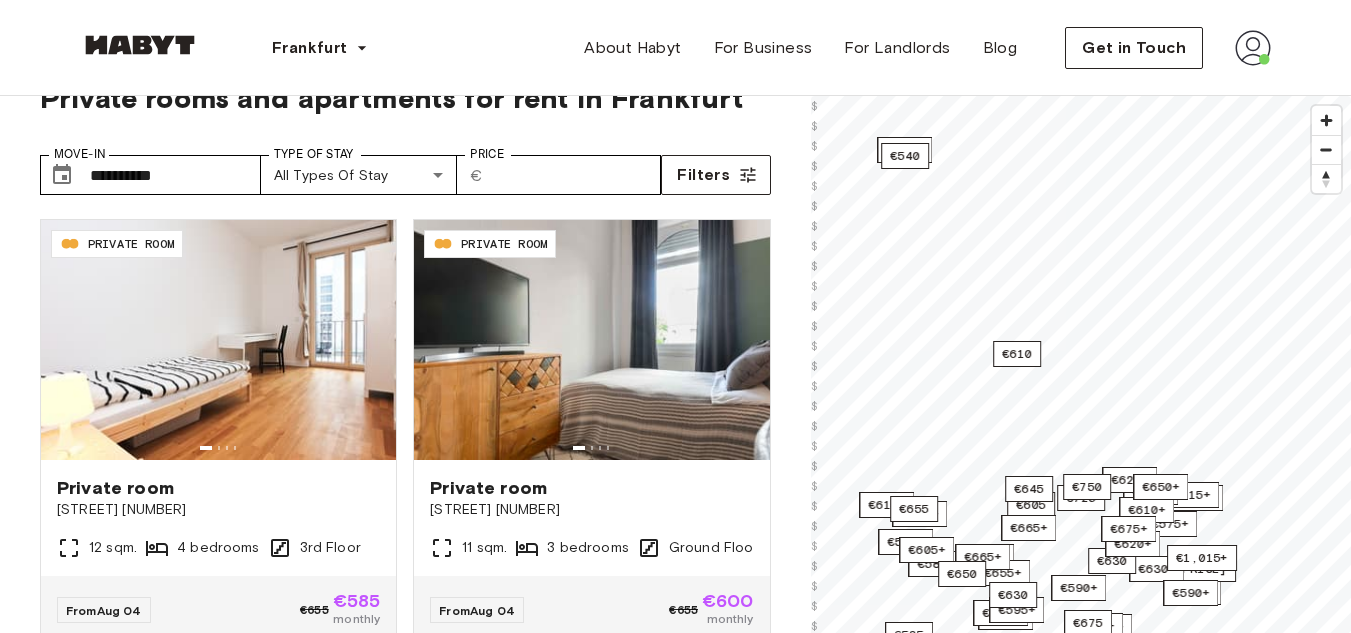 scroll, scrollTop: 40, scrollLeft: 0, axis: vertical 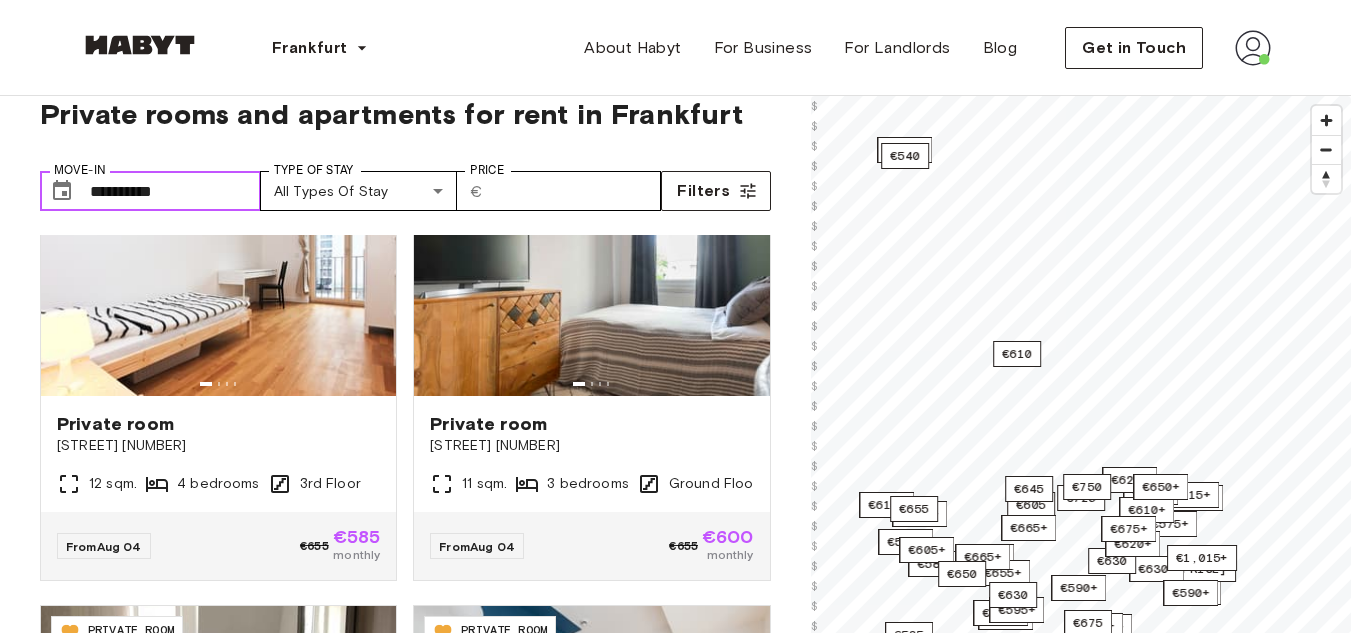 click on "**********" at bounding box center (175, 191) 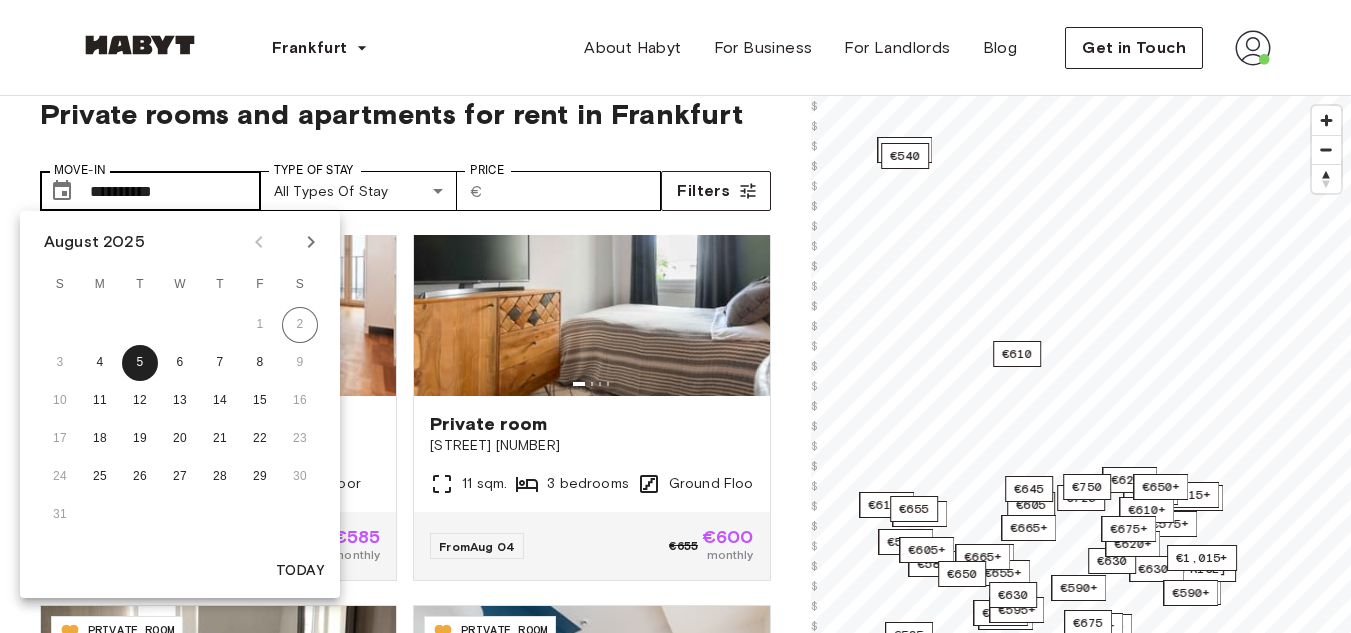type 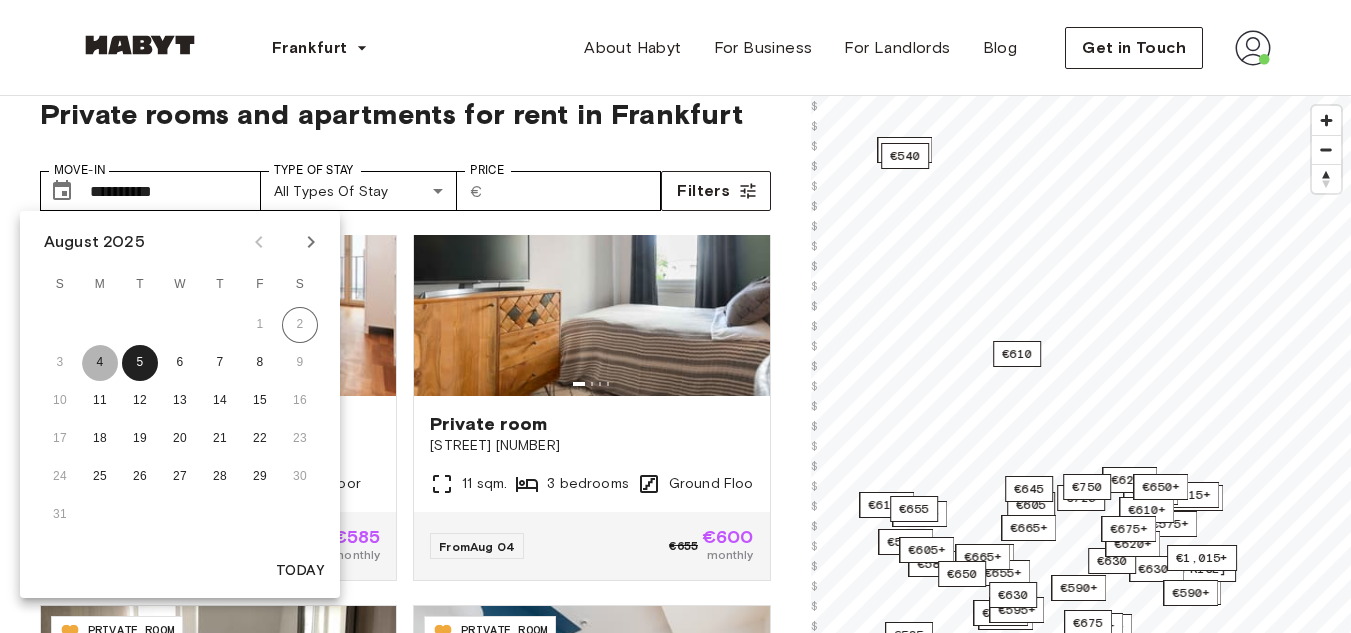 click on "4" at bounding box center (100, 363) 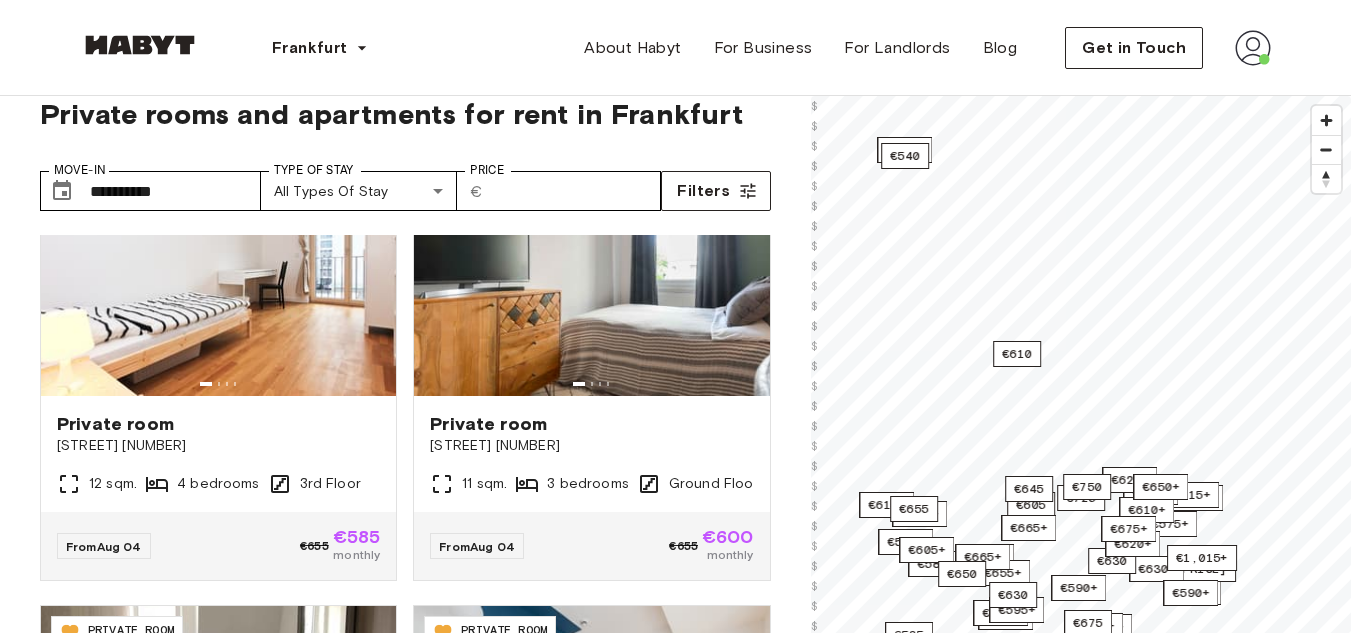 type on "**********" 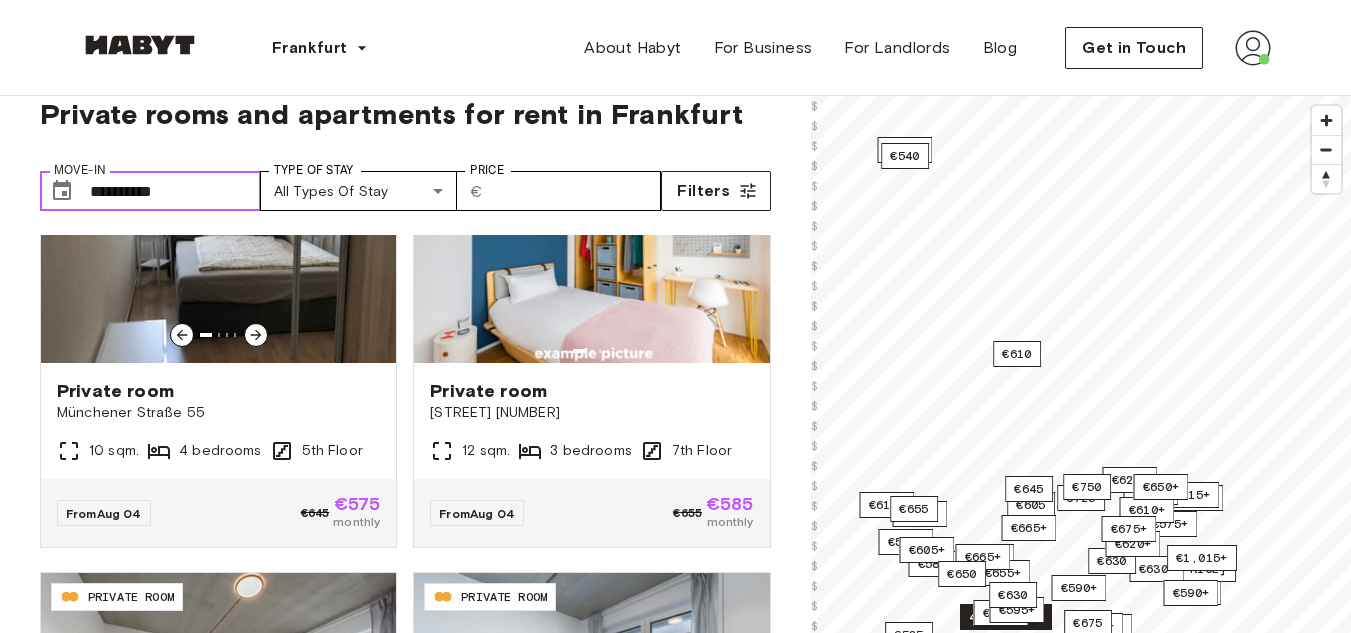 scroll, scrollTop: 564, scrollLeft: 0, axis: vertical 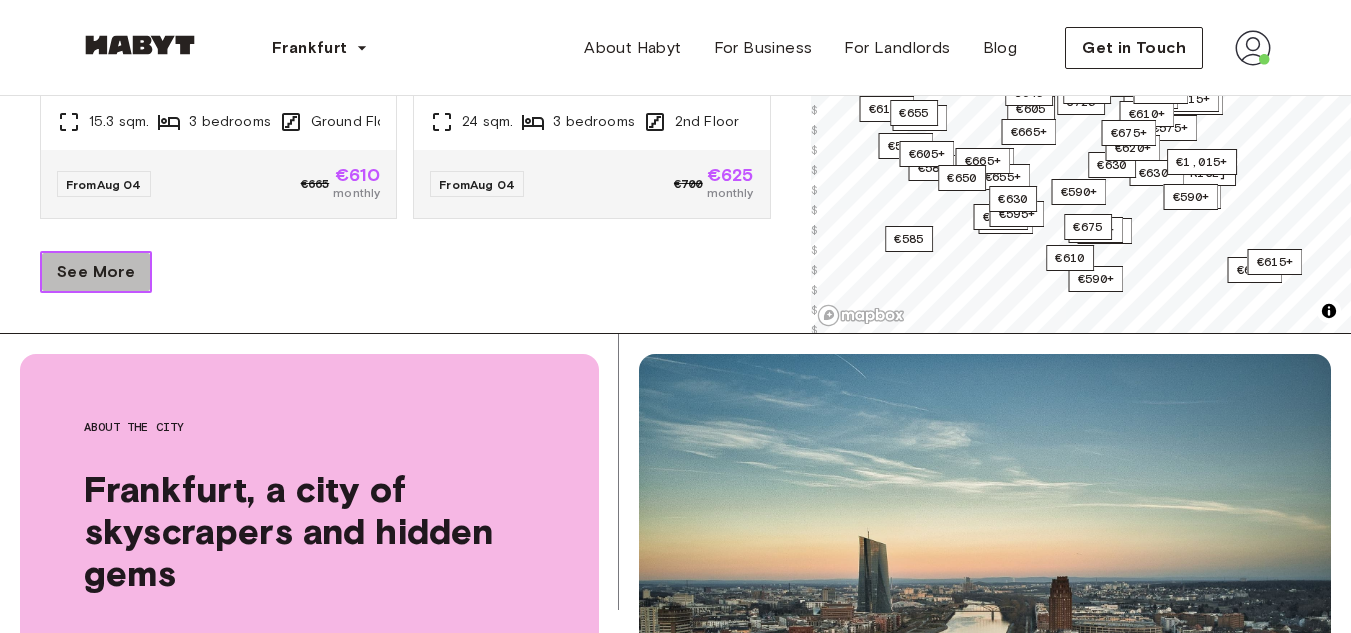 click on "See More" at bounding box center (96, 272) 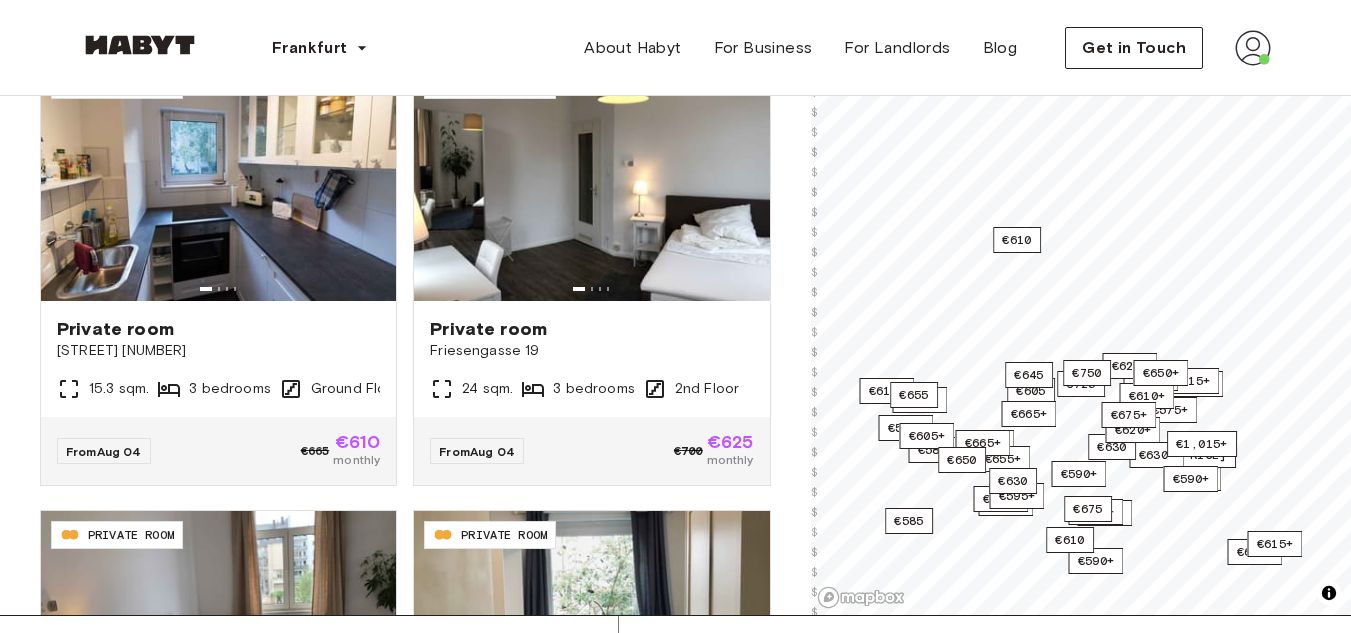 scroll, scrollTop: 287, scrollLeft: 0, axis: vertical 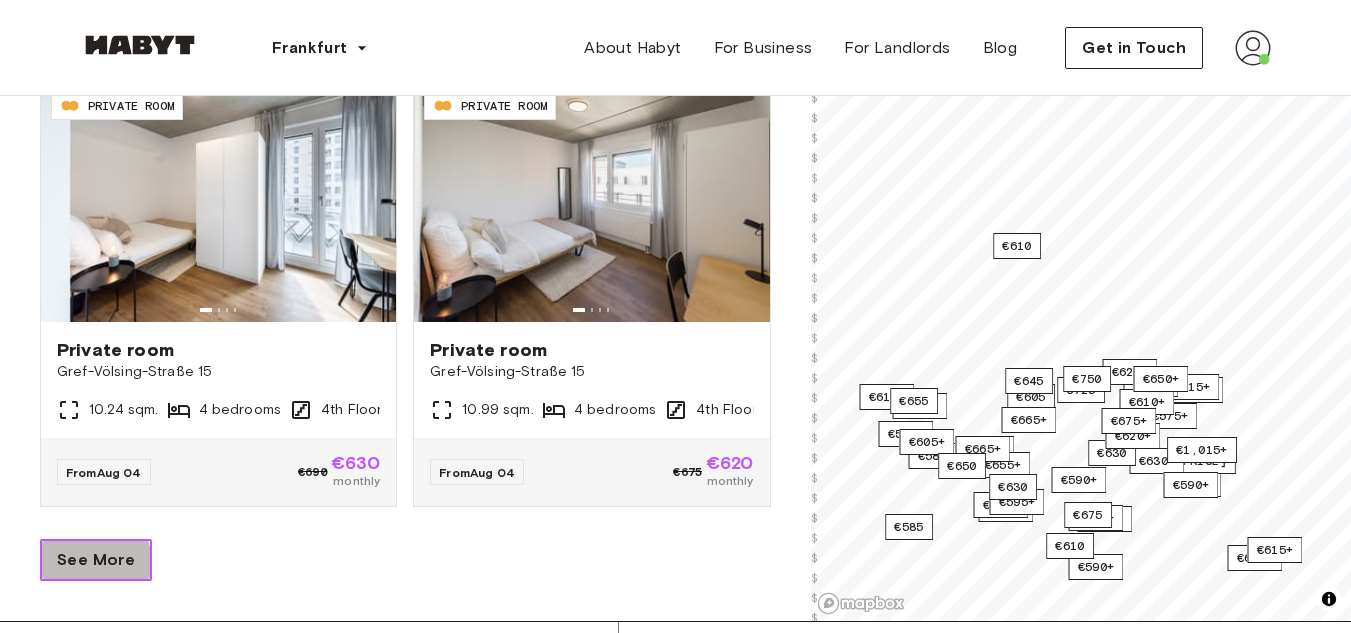 click on "See More" at bounding box center (96, 560) 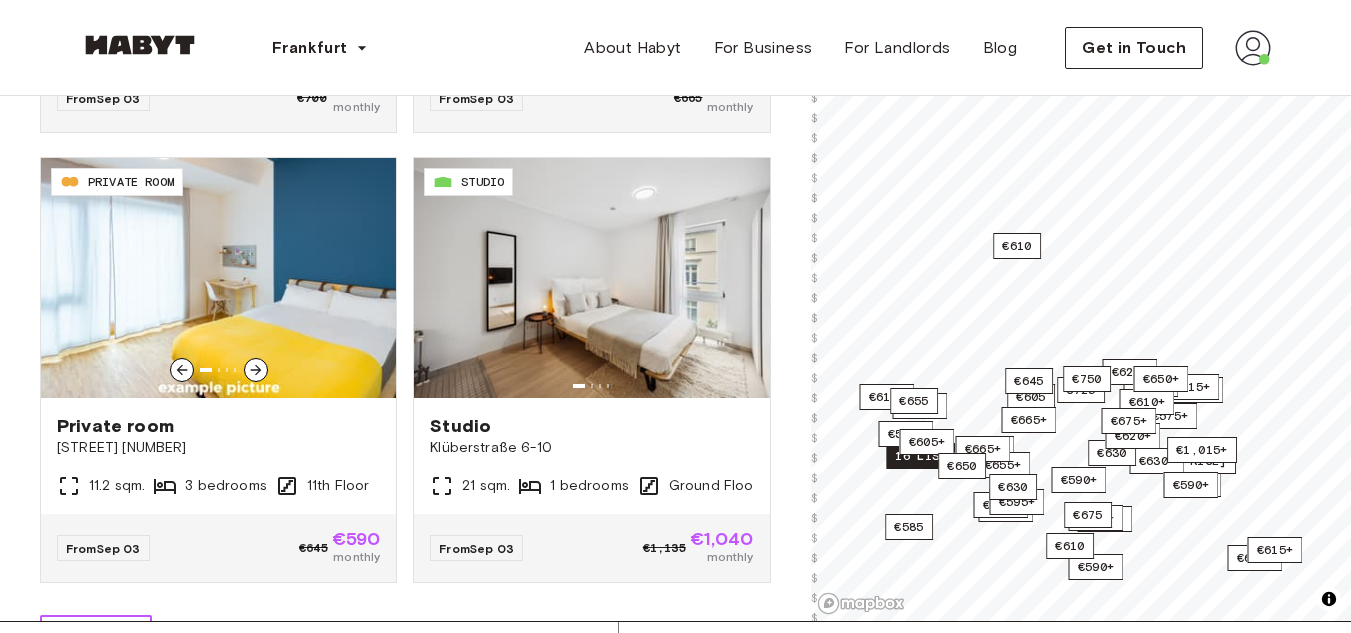 scroll, scrollTop: 12882, scrollLeft: 0, axis: vertical 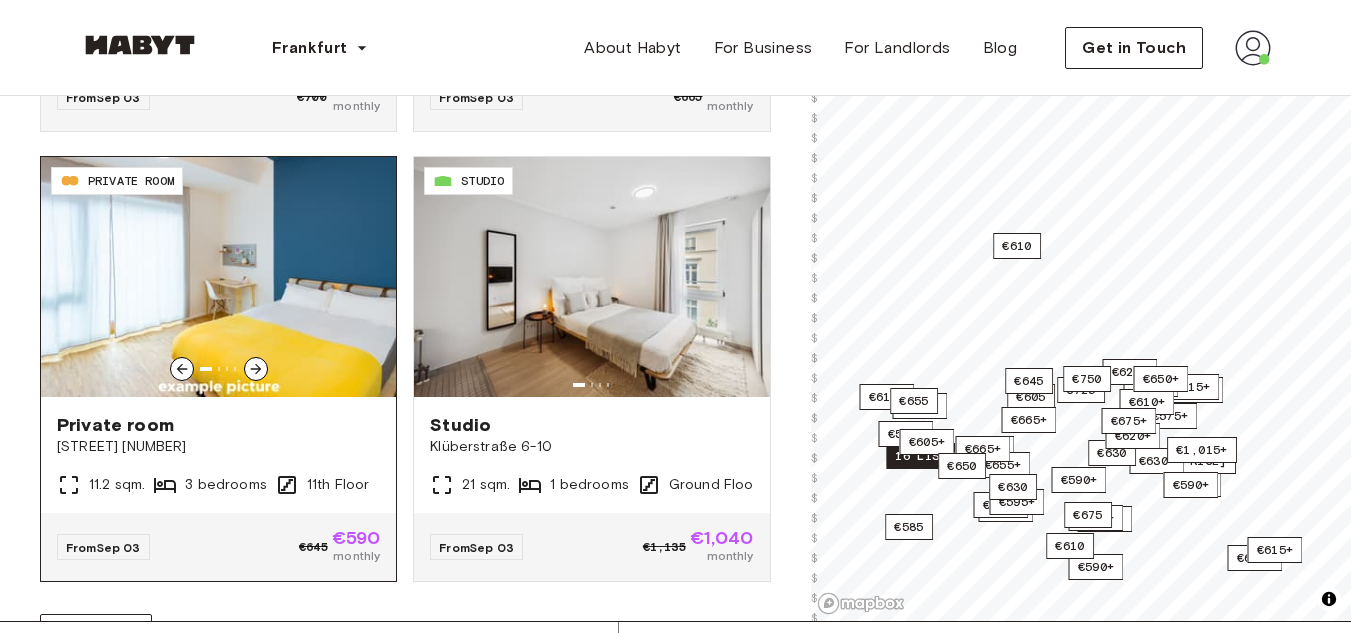click 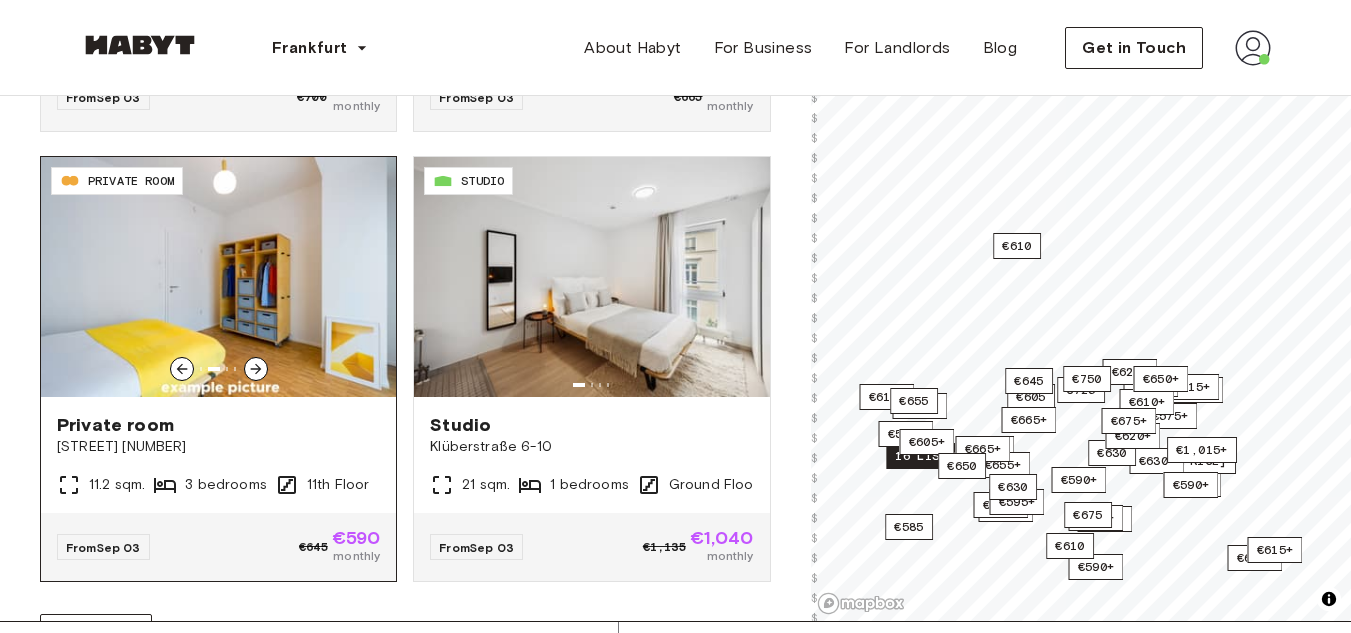 click 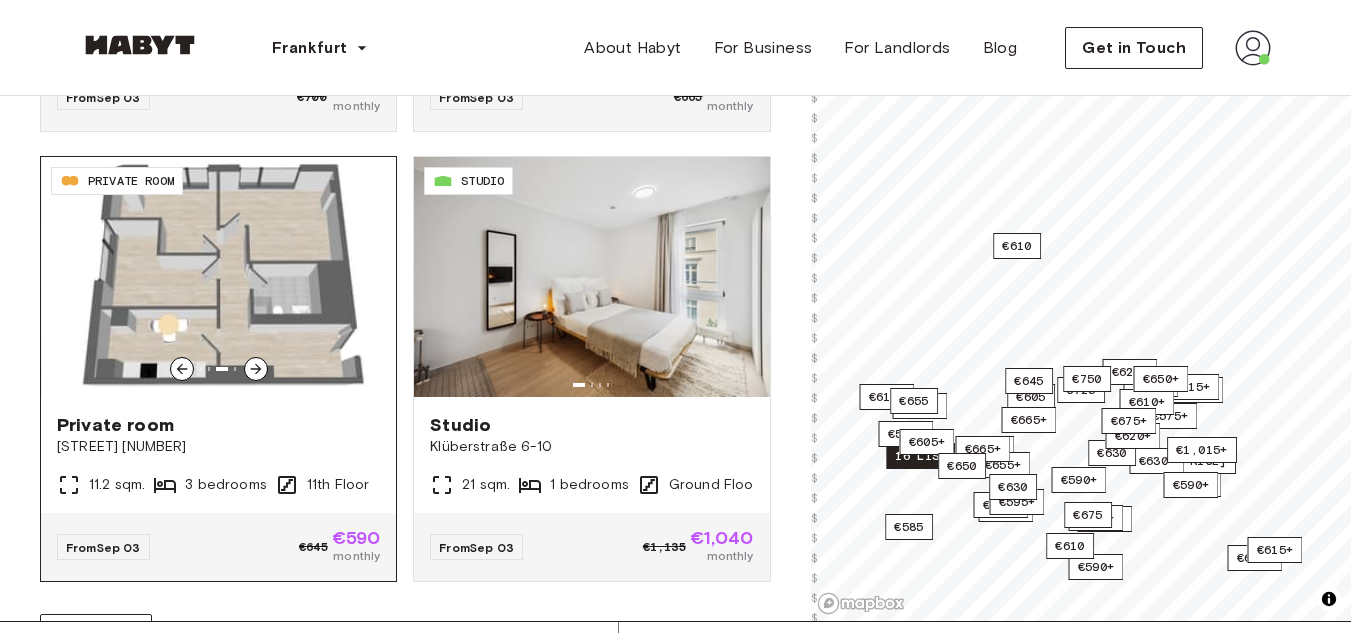 click 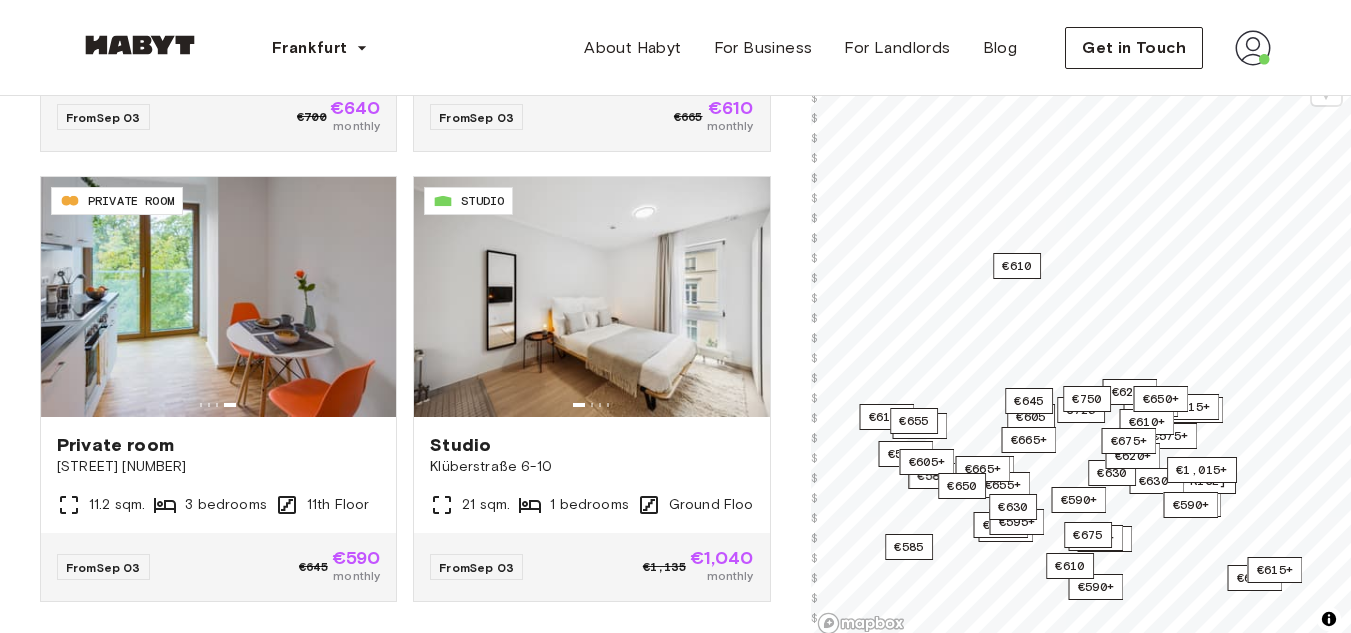 scroll, scrollTop: 264, scrollLeft: 0, axis: vertical 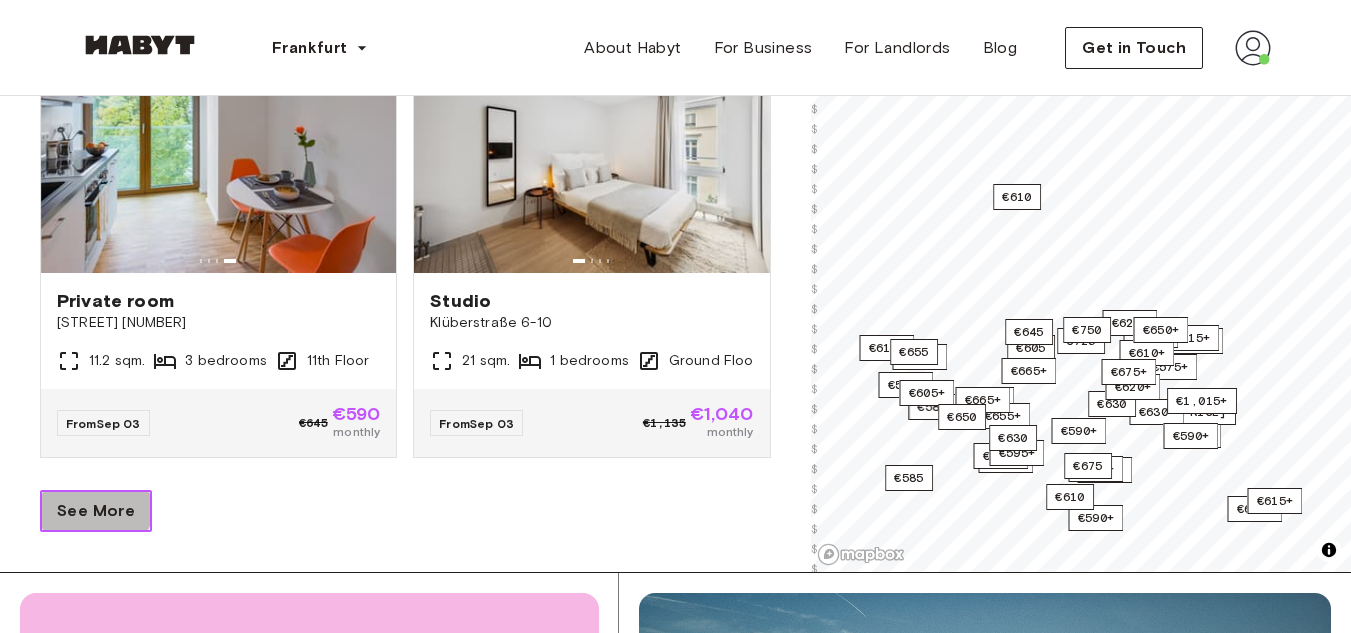 click on "See More" at bounding box center (96, 511) 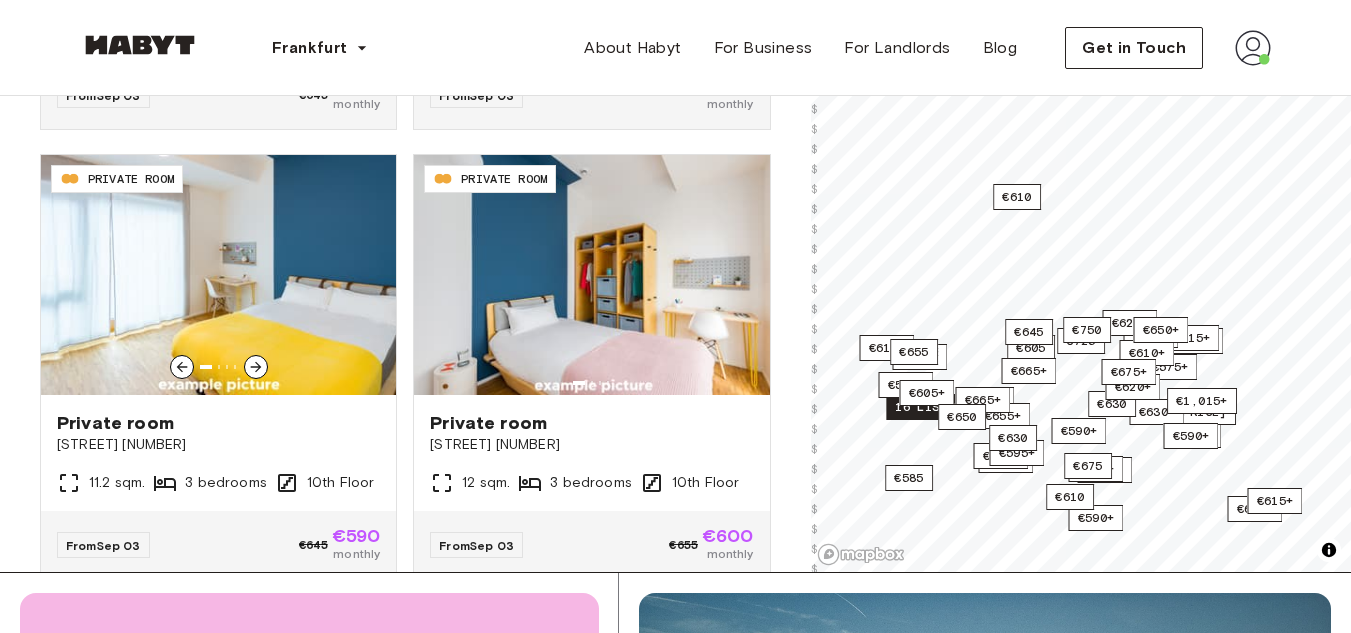scroll, scrollTop: 17472, scrollLeft: 0, axis: vertical 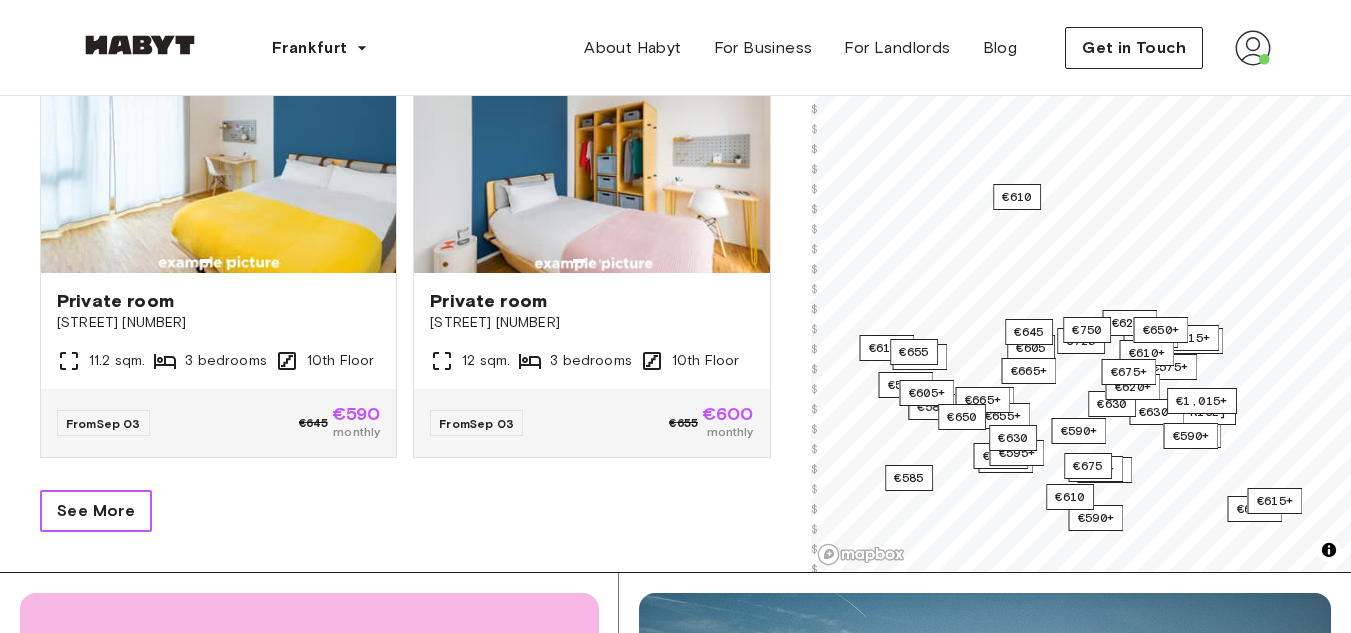 click on "See More" at bounding box center (96, 511) 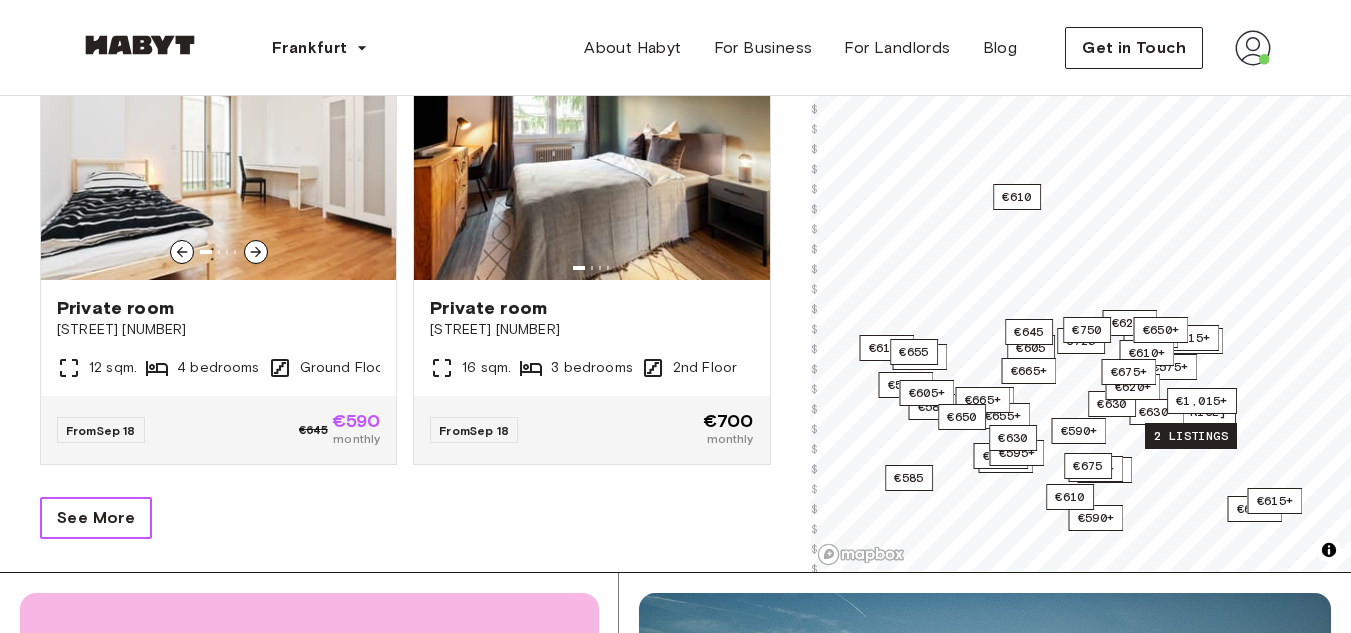 scroll, scrollTop: 21972, scrollLeft: 0, axis: vertical 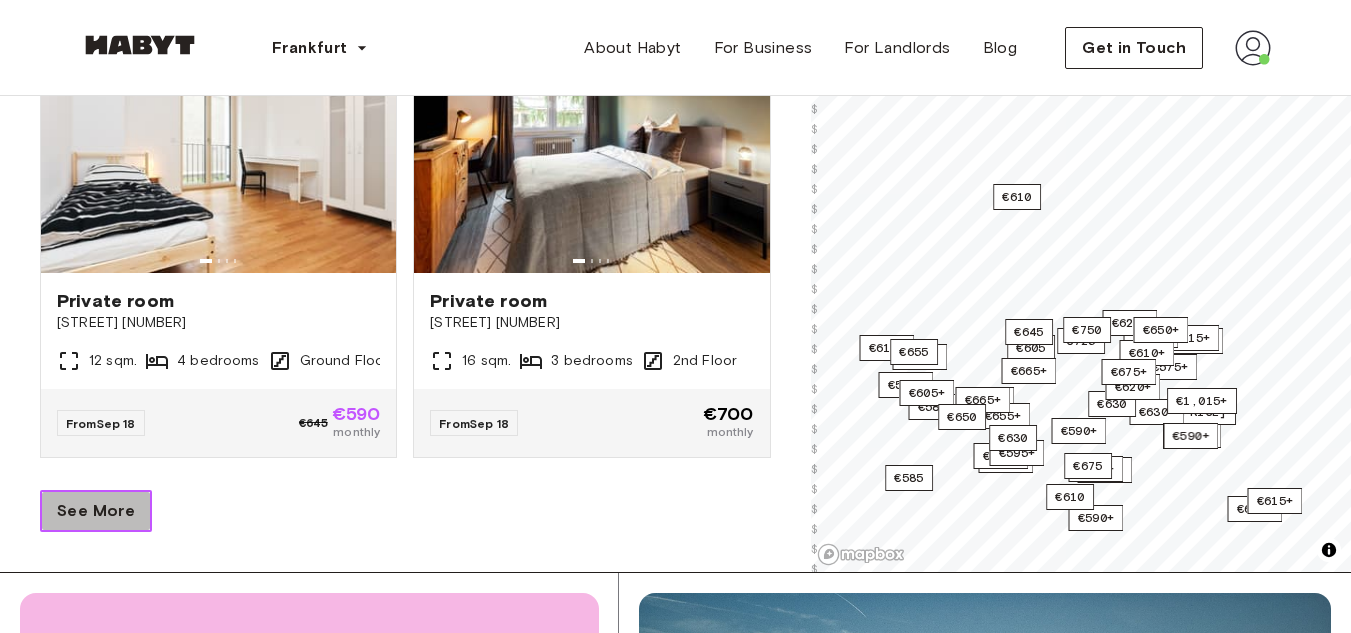 click on "See More" at bounding box center (96, 511) 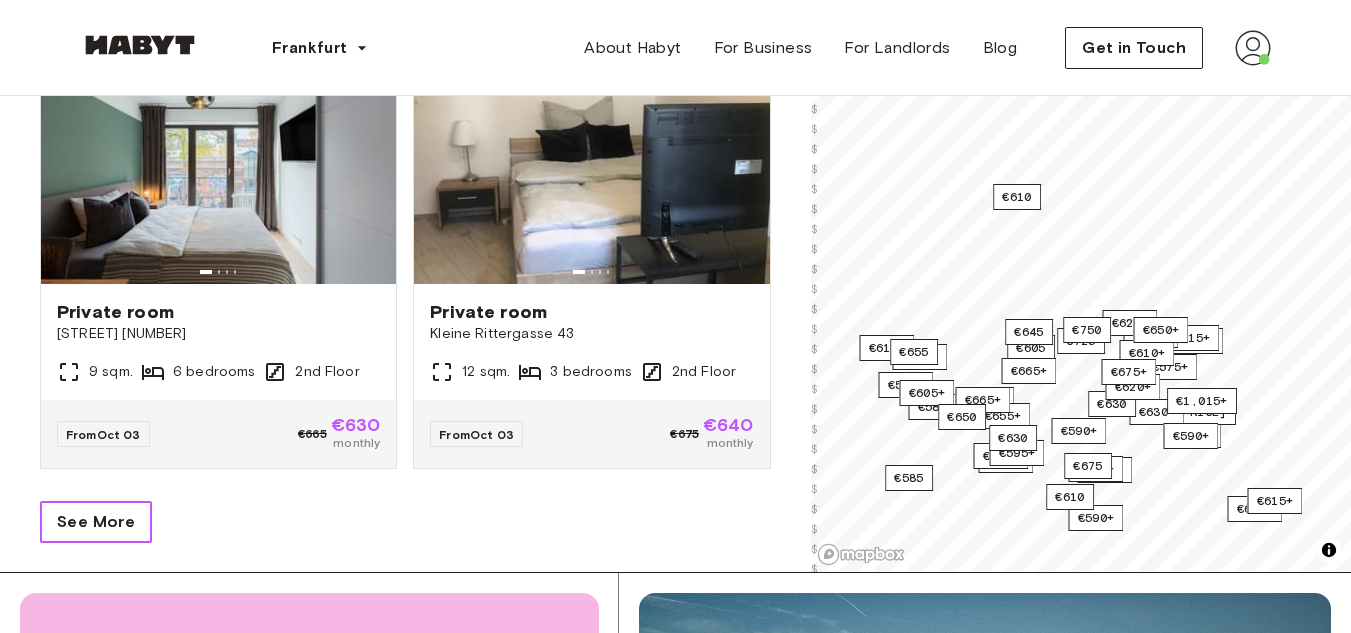 scroll, scrollTop: 26472, scrollLeft: 0, axis: vertical 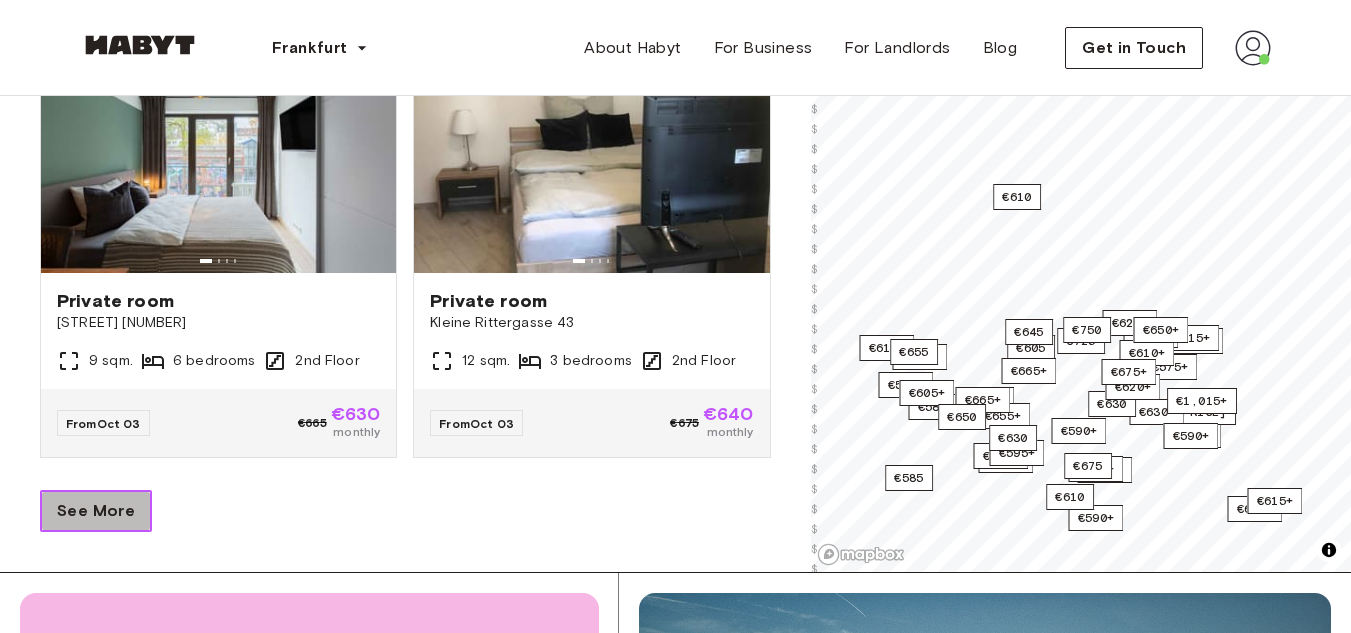click on "See More" at bounding box center [96, 511] 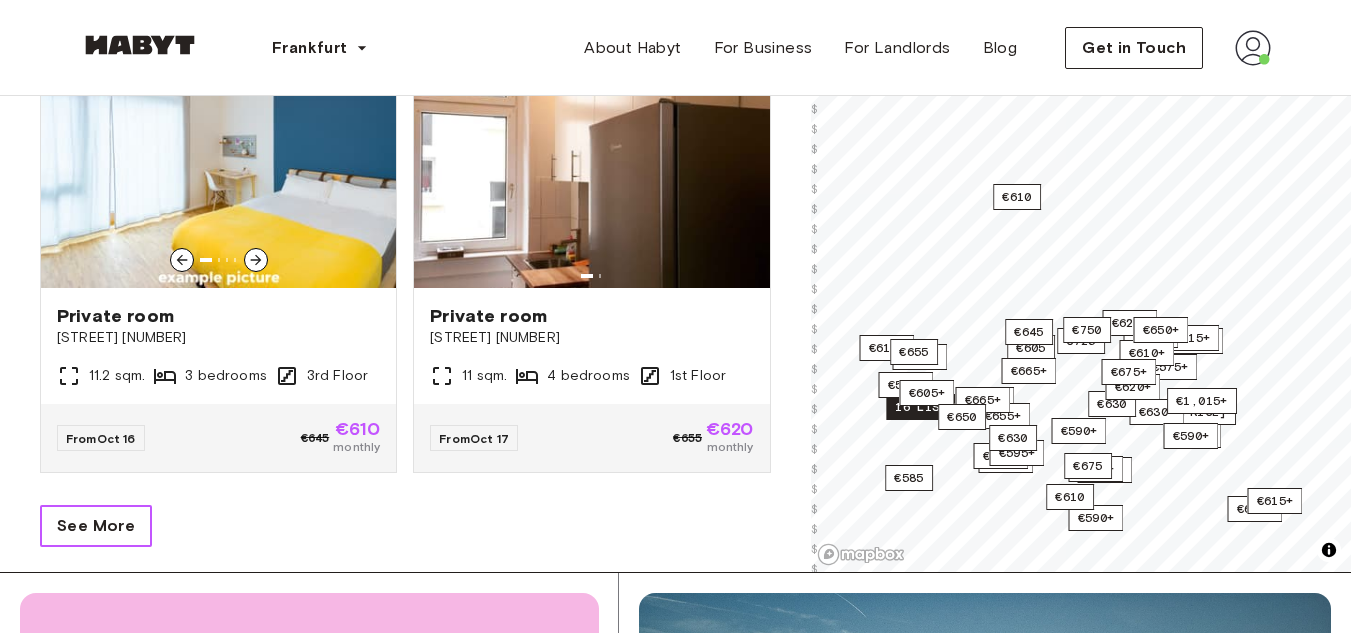 scroll, scrollTop: 30972, scrollLeft: 0, axis: vertical 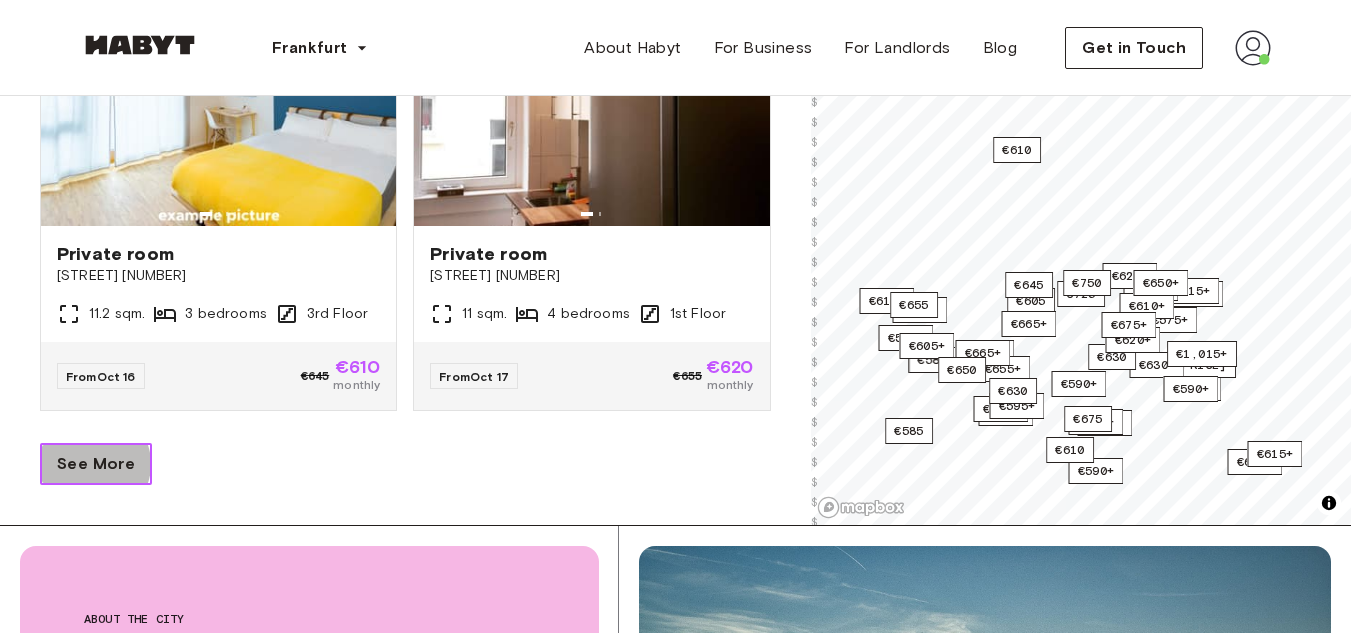 click on "See More" at bounding box center [96, 464] 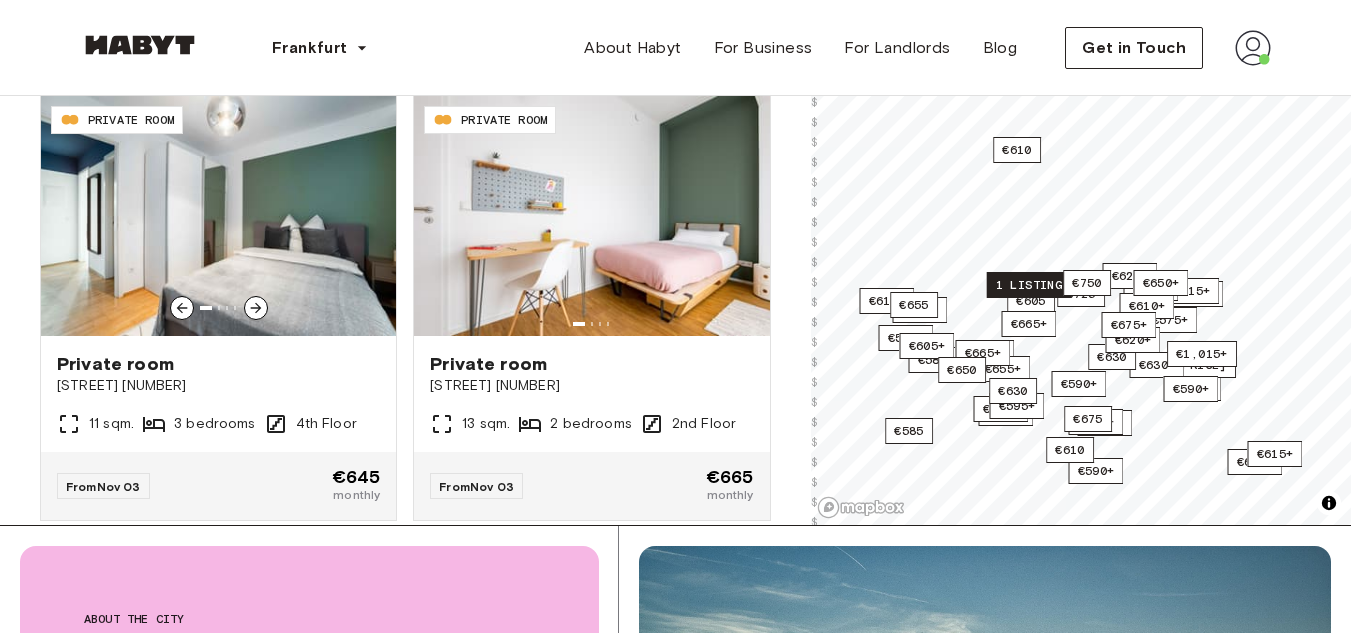 scroll, scrollTop: 35472, scrollLeft: 0, axis: vertical 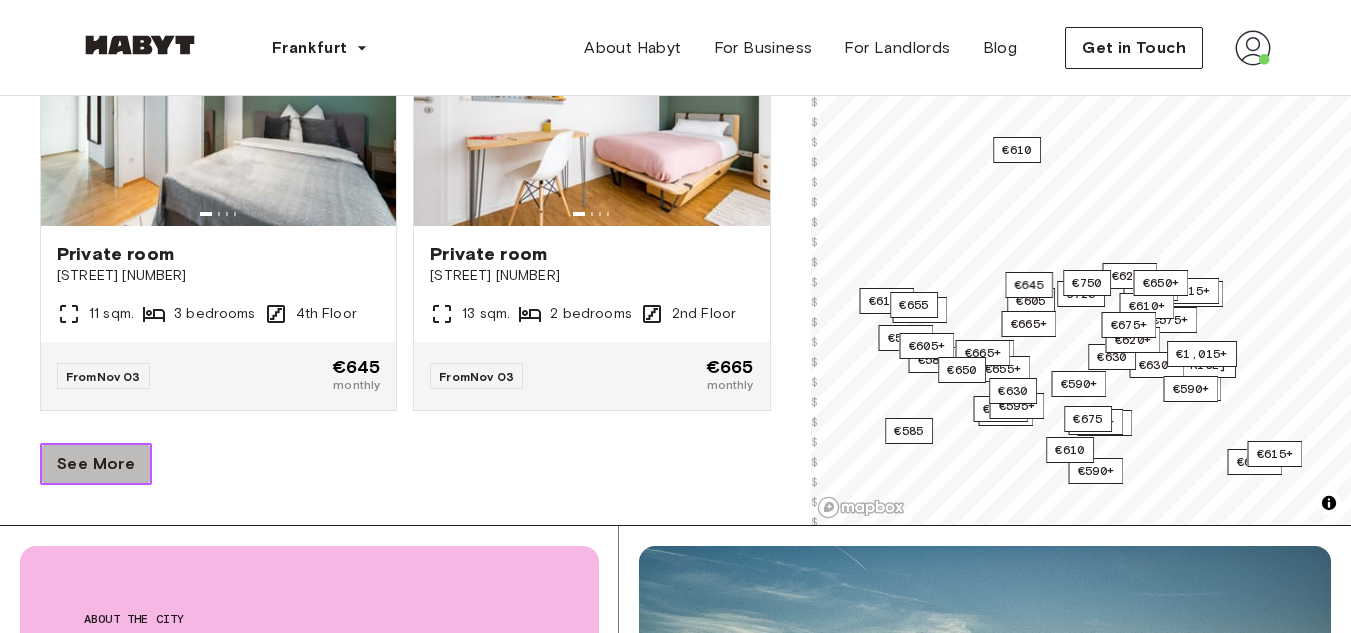 click on "See More" at bounding box center (96, 464) 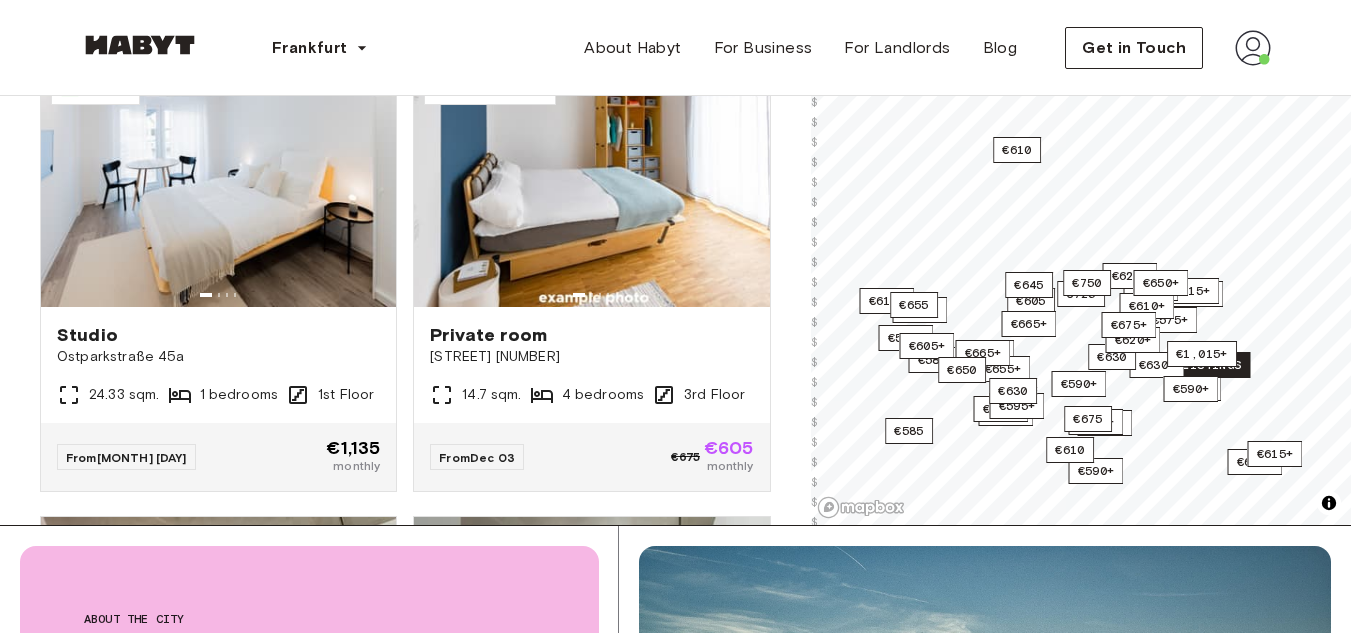 scroll, scrollTop: 36725, scrollLeft: 0, axis: vertical 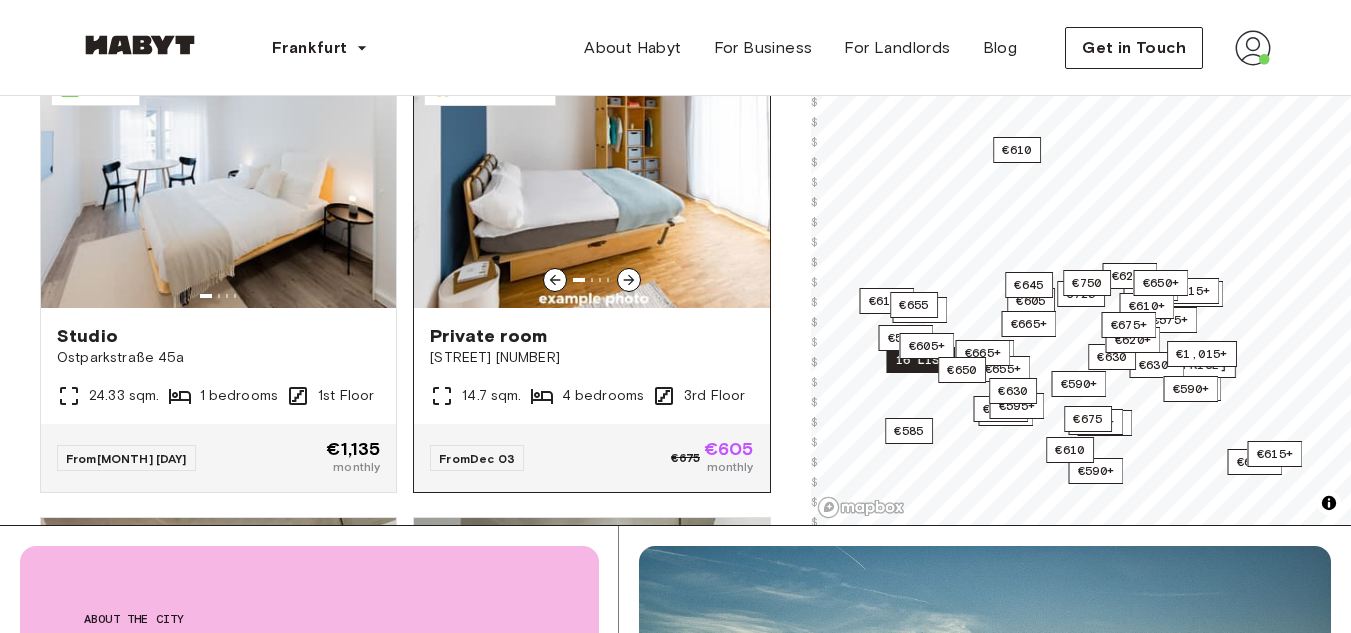 click on "[STREET] [NUMBER]" at bounding box center (591, 358) 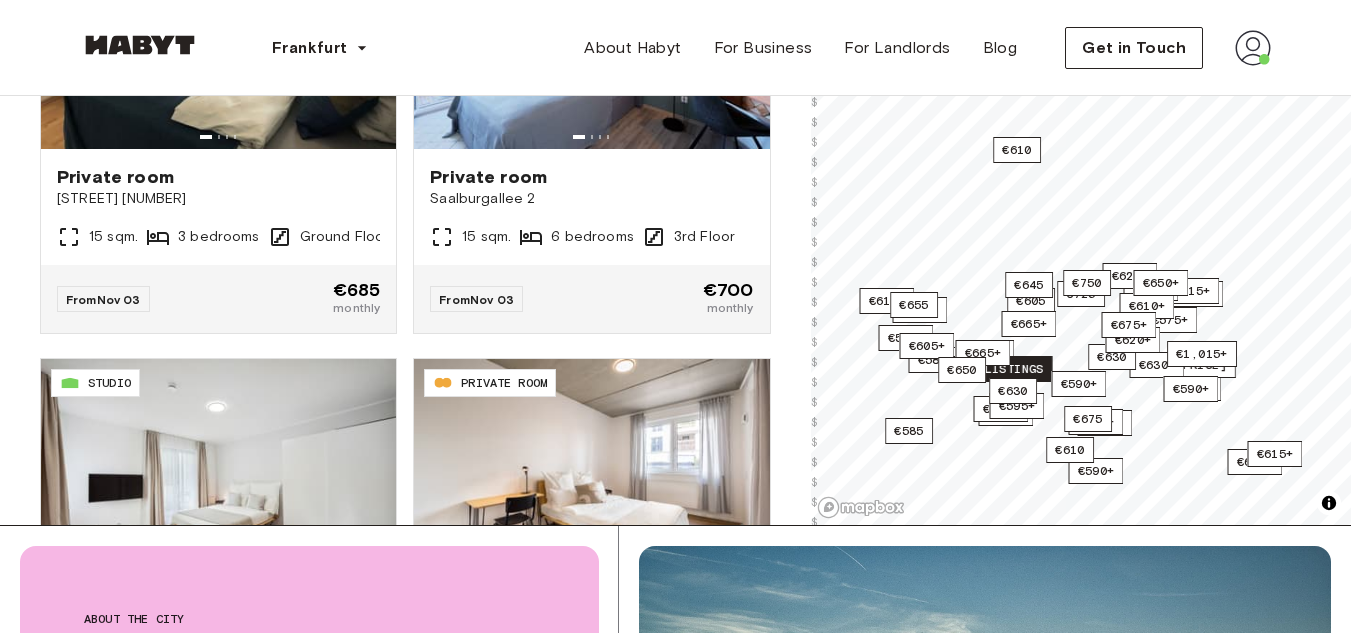 scroll, scrollTop: 35895, scrollLeft: 0, axis: vertical 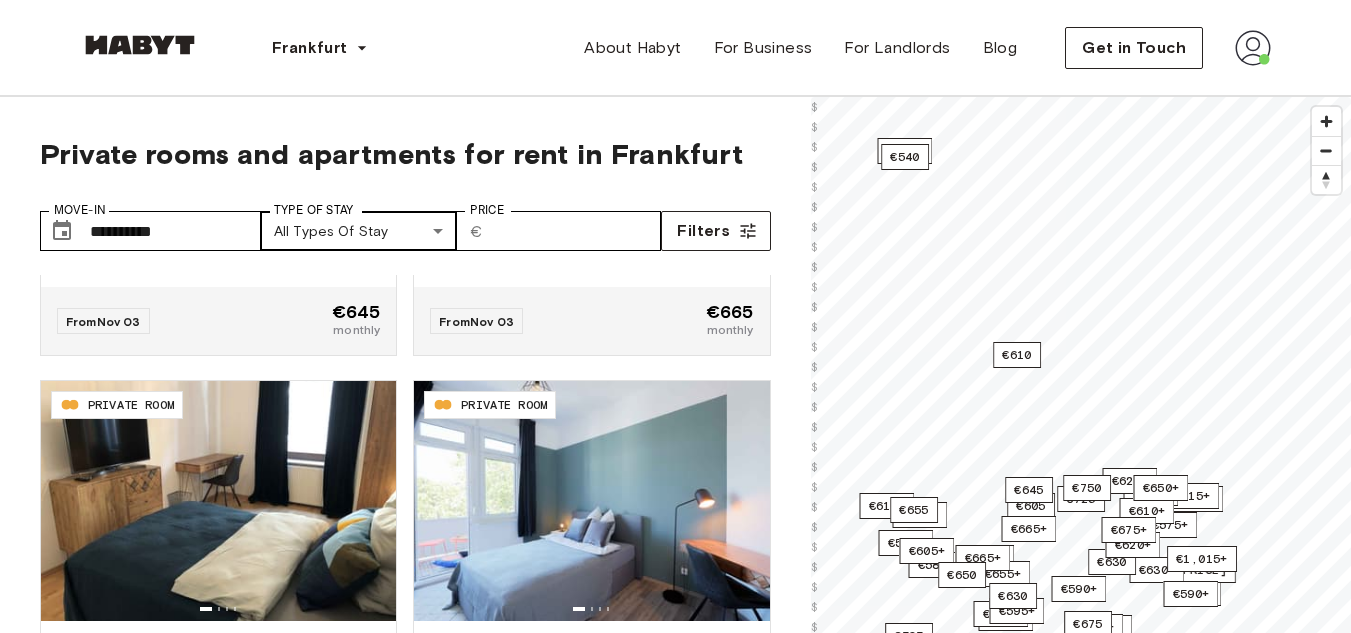 click on "**********" at bounding box center (675, 2429) 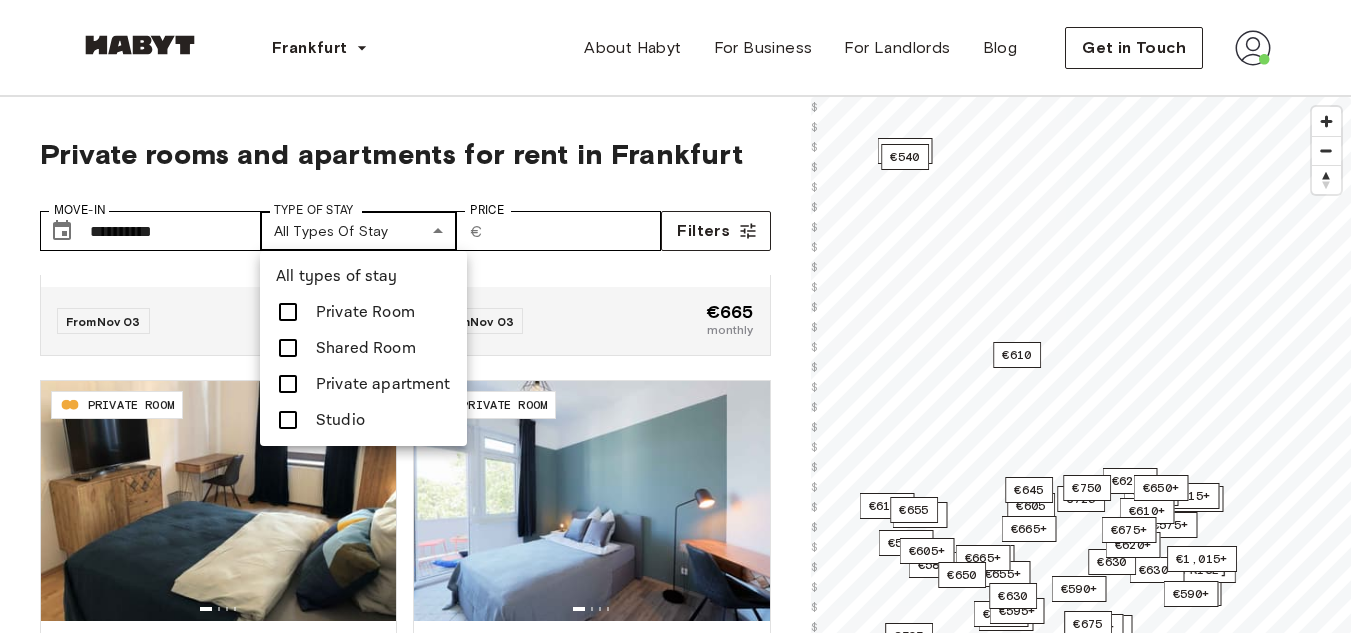 click at bounding box center [683, 316] 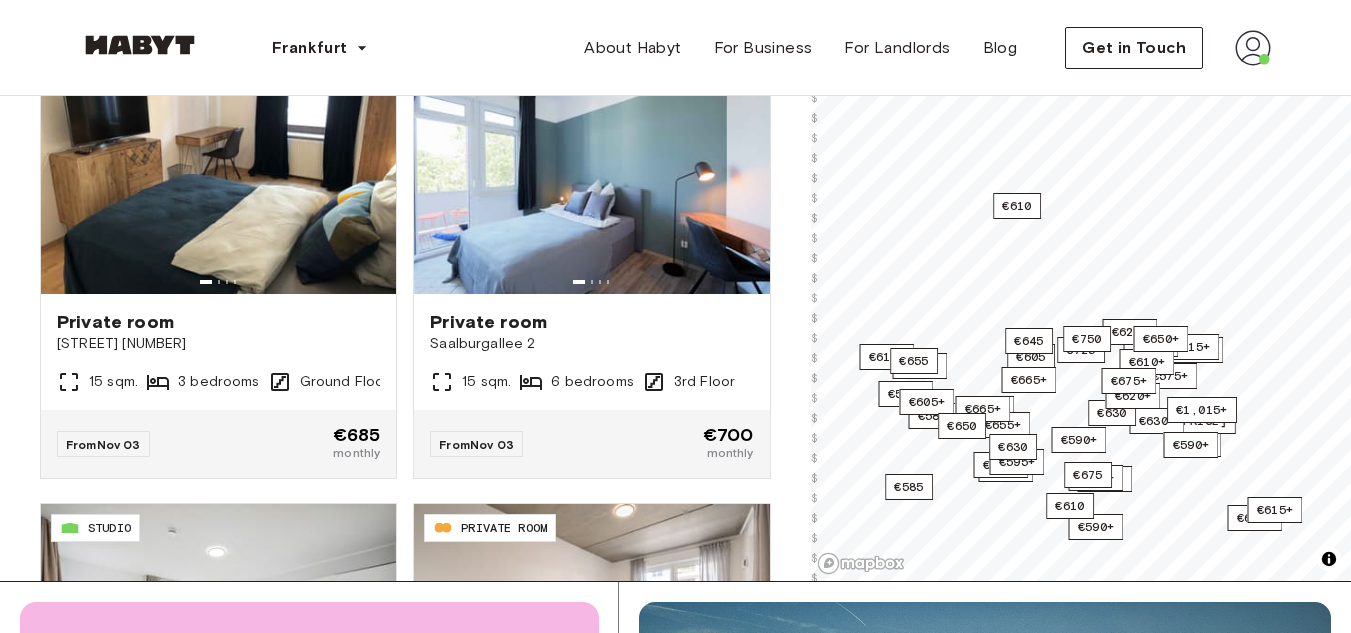 scroll, scrollTop: 318, scrollLeft: 0, axis: vertical 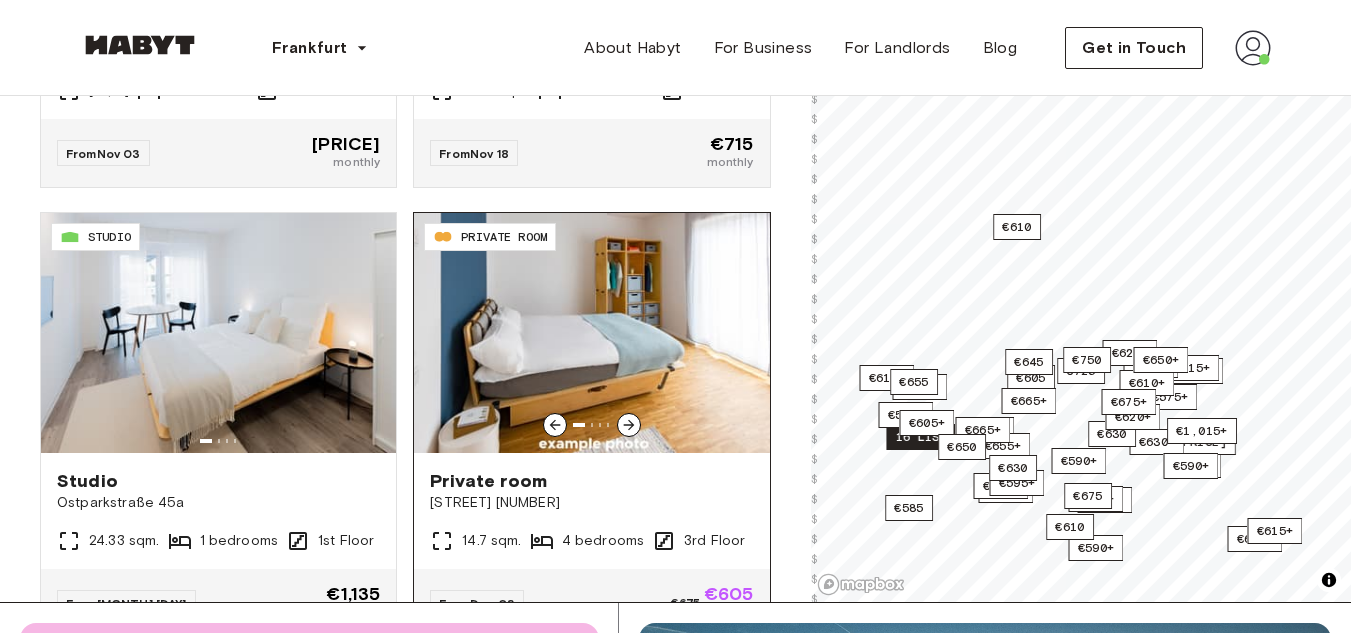 click at bounding box center (591, 333) 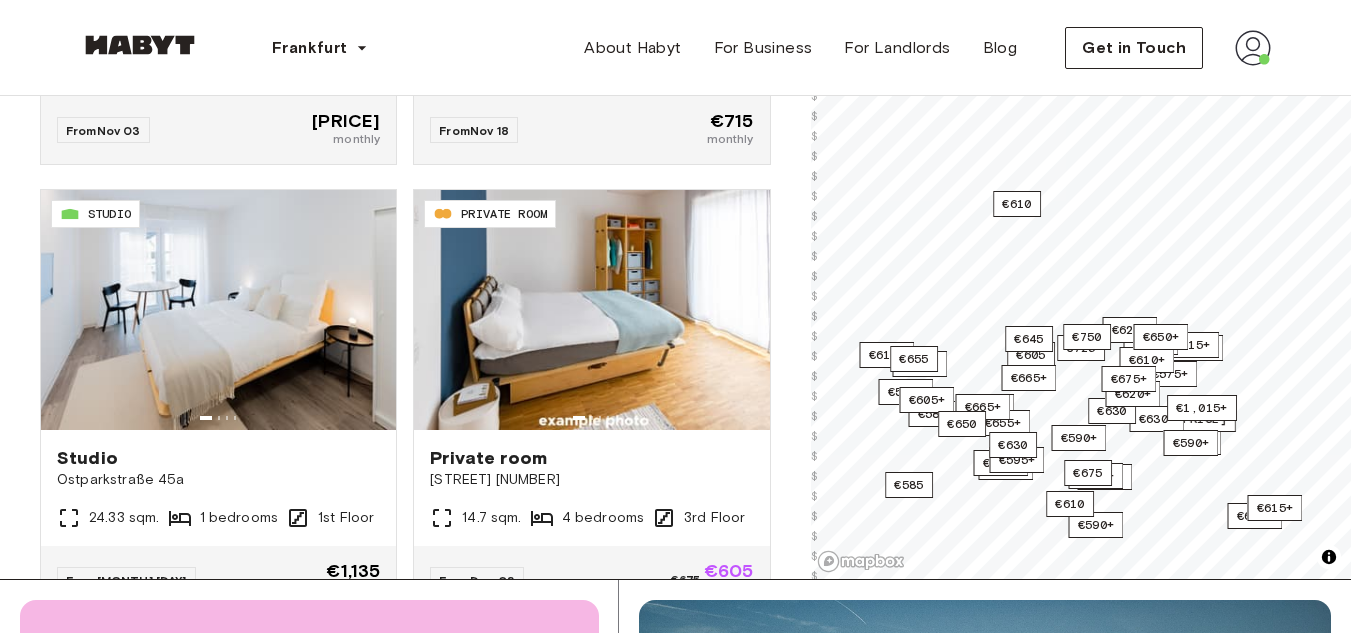 scroll, scrollTop: 327, scrollLeft: 0, axis: vertical 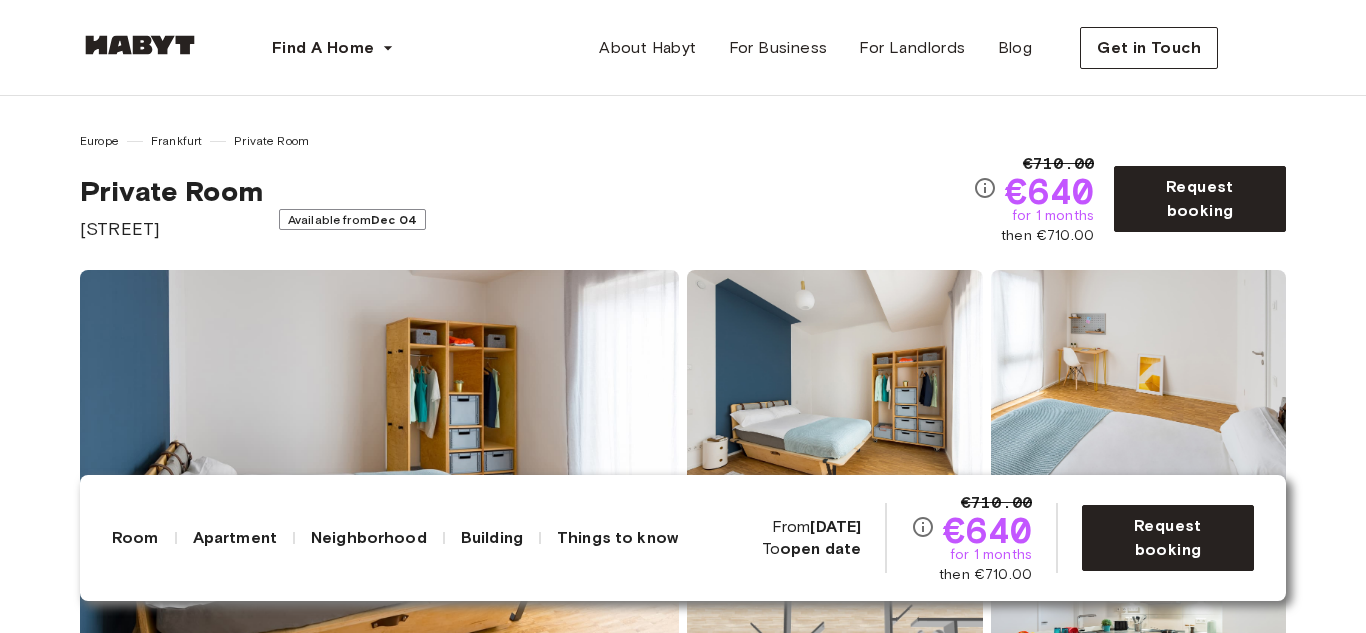 click on "[STREET]" at bounding box center [171, 229] 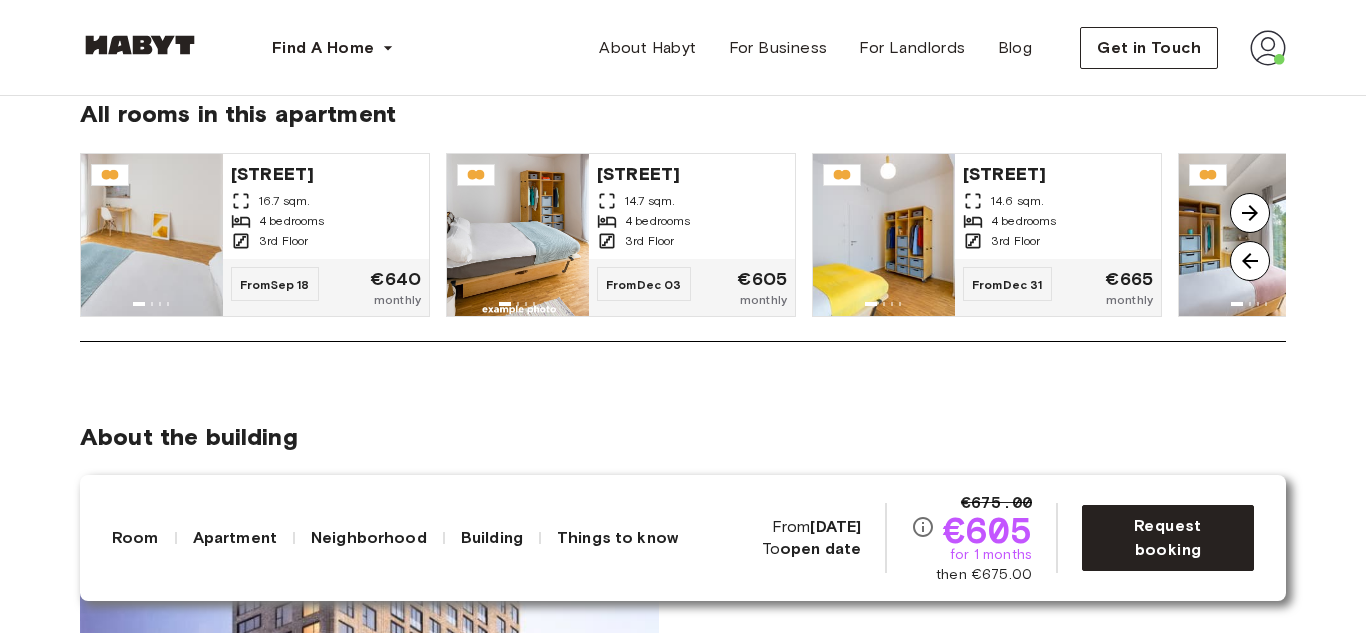scroll, scrollTop: 1695, scrollLeft: 0, axis: vertical 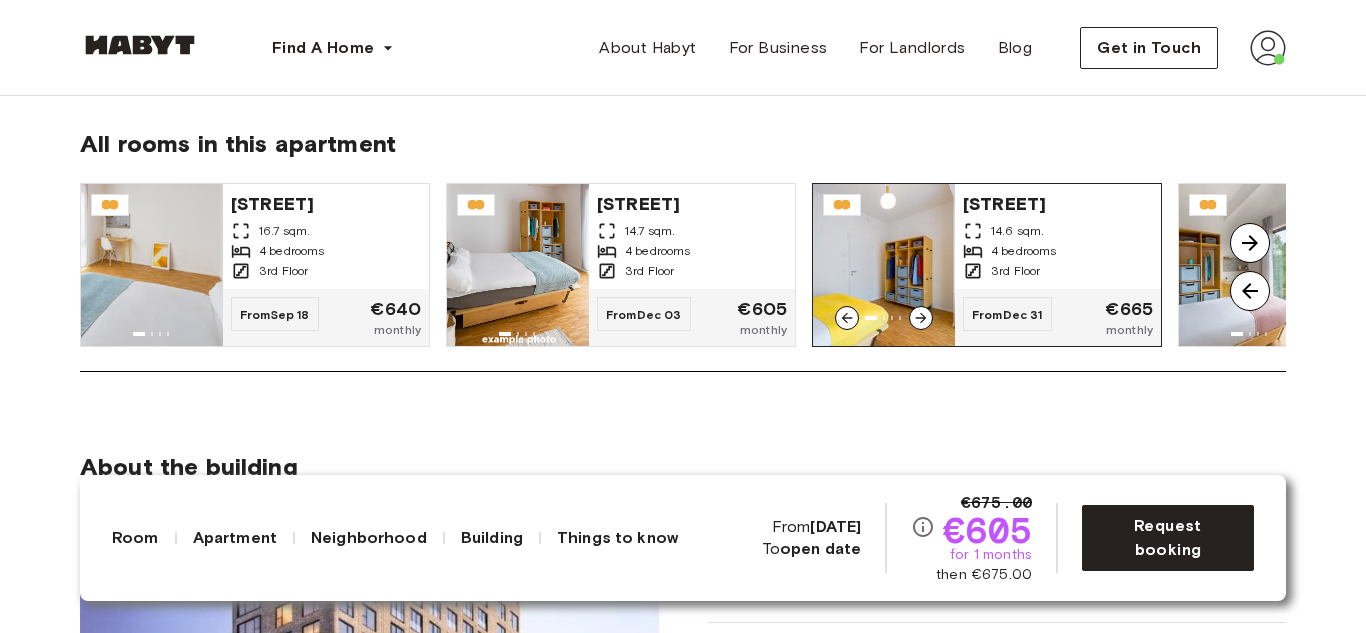 click 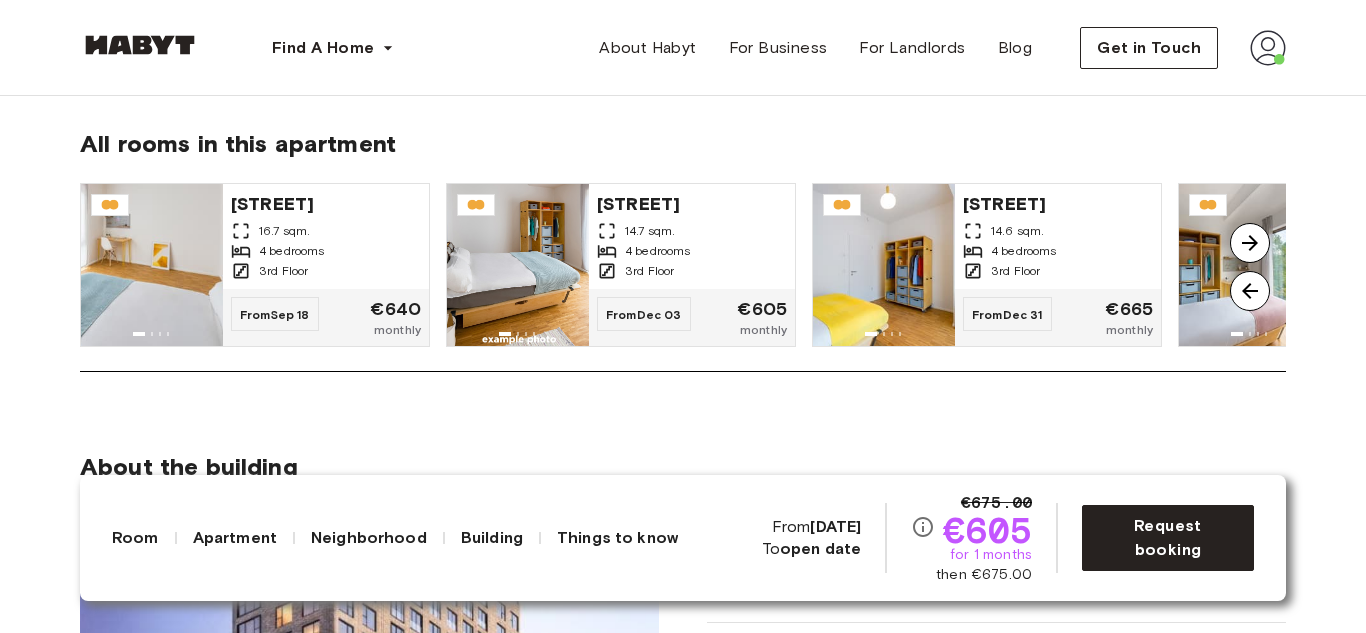 click at bounding box center (1250, 243) 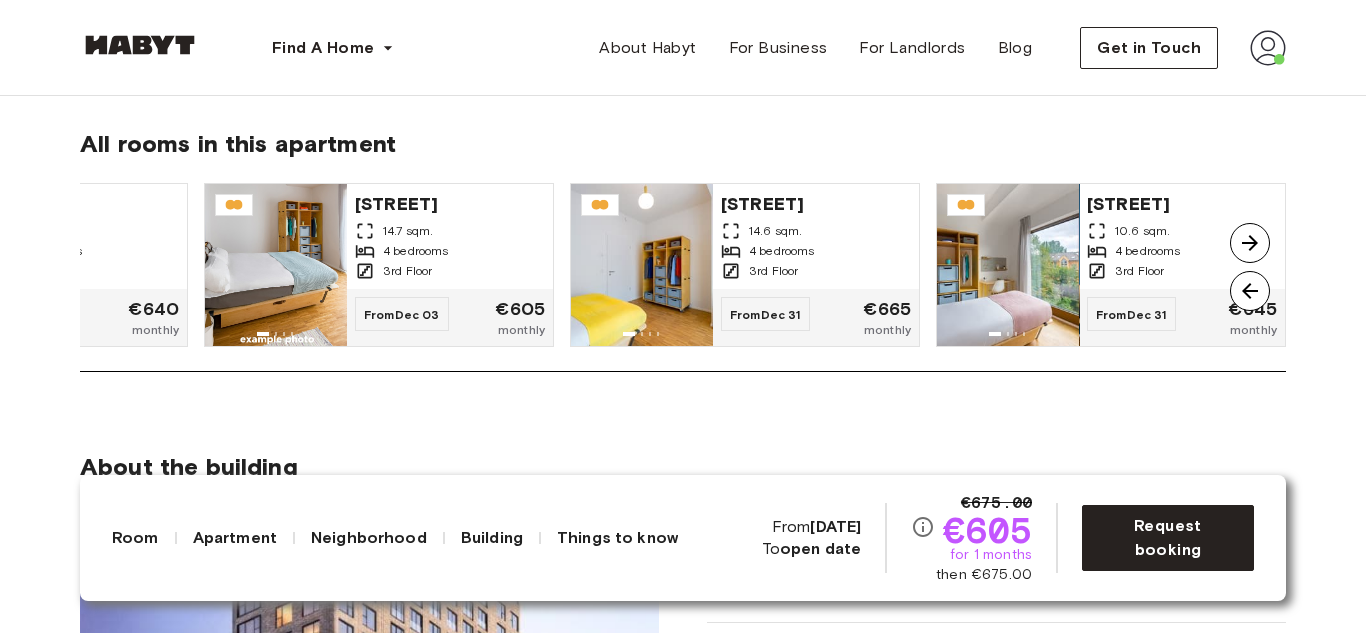 click at bounding box center [1250, 243] 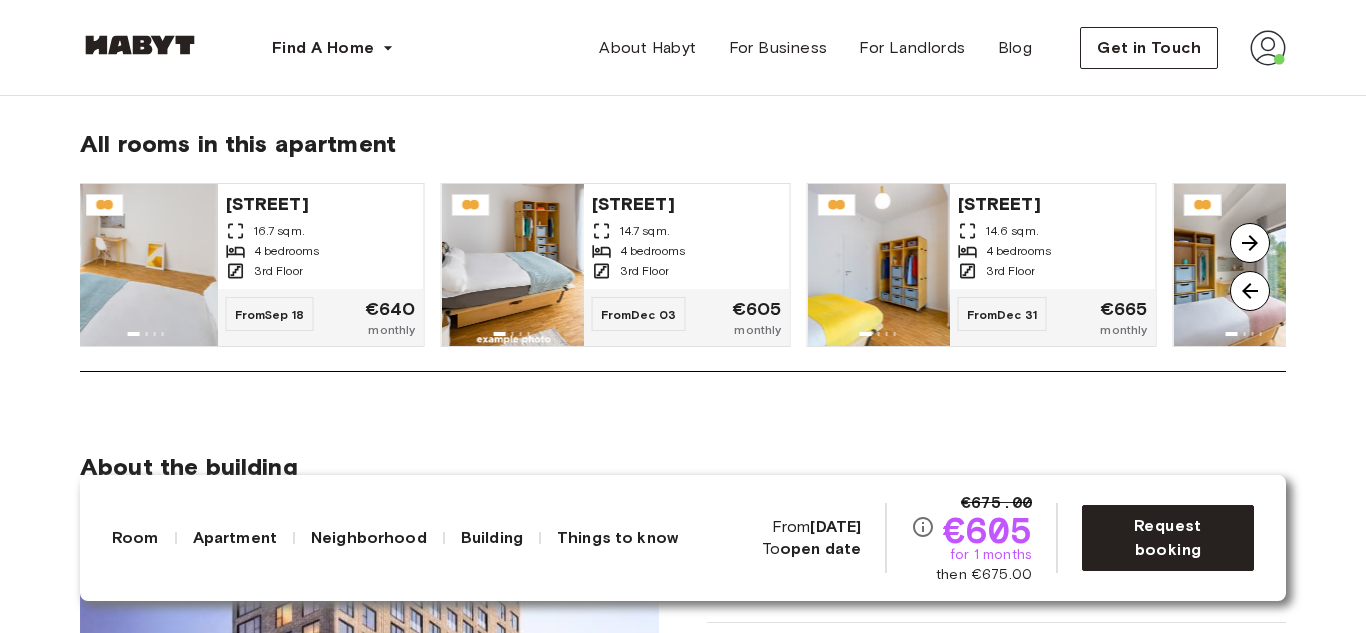 click at bounding box center (1250, 291) 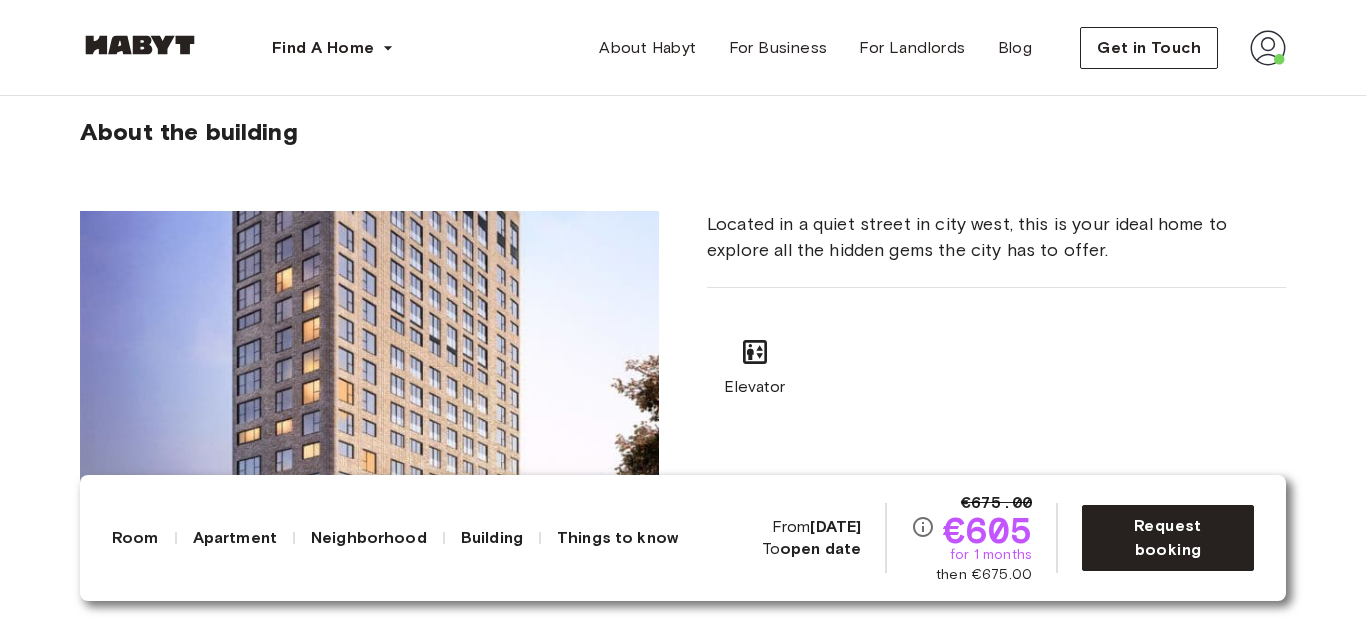 scroll, scrollTop: 2025, scrollLeft: 0, axis: vertical 